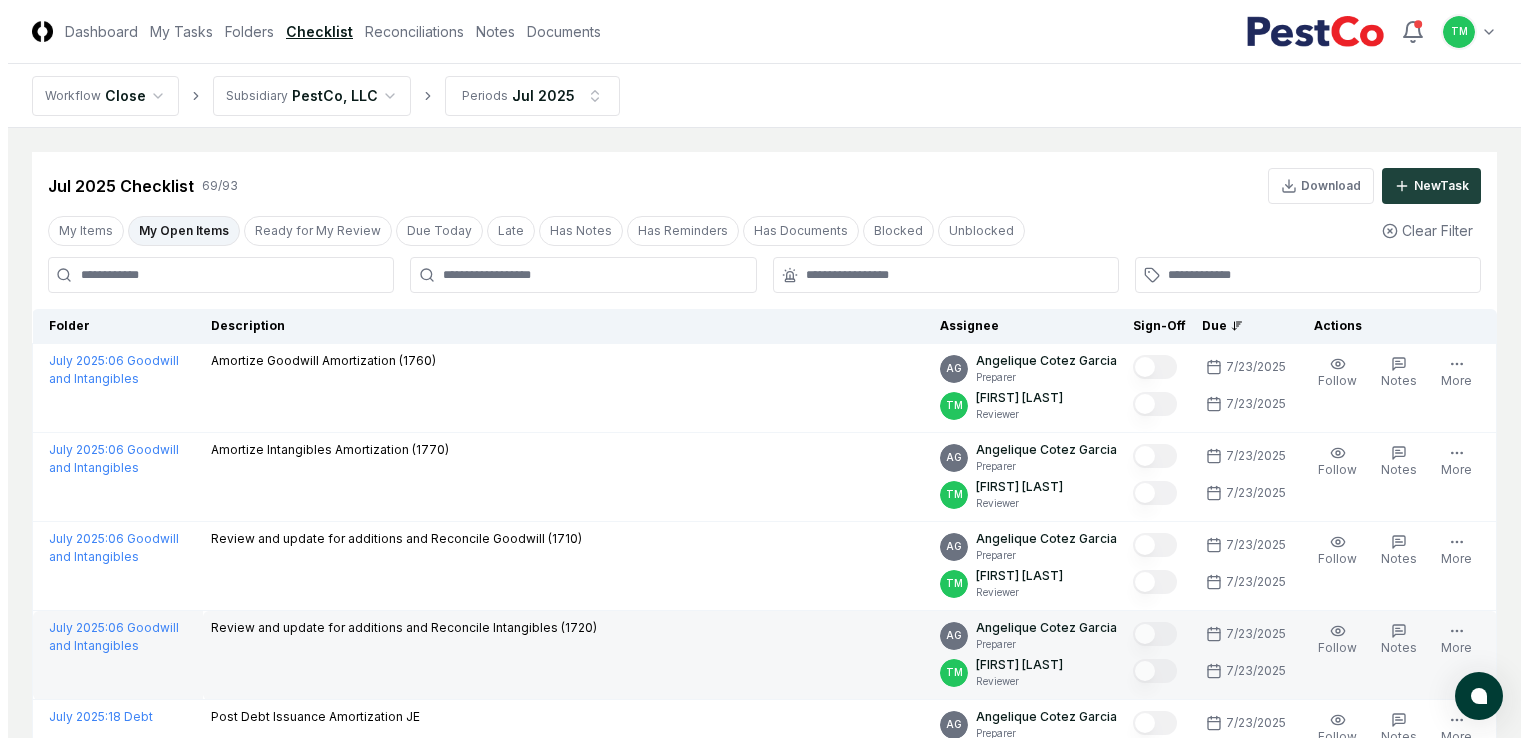 scroll, scrollTop: 0, scrollLeft: 0, axis: both 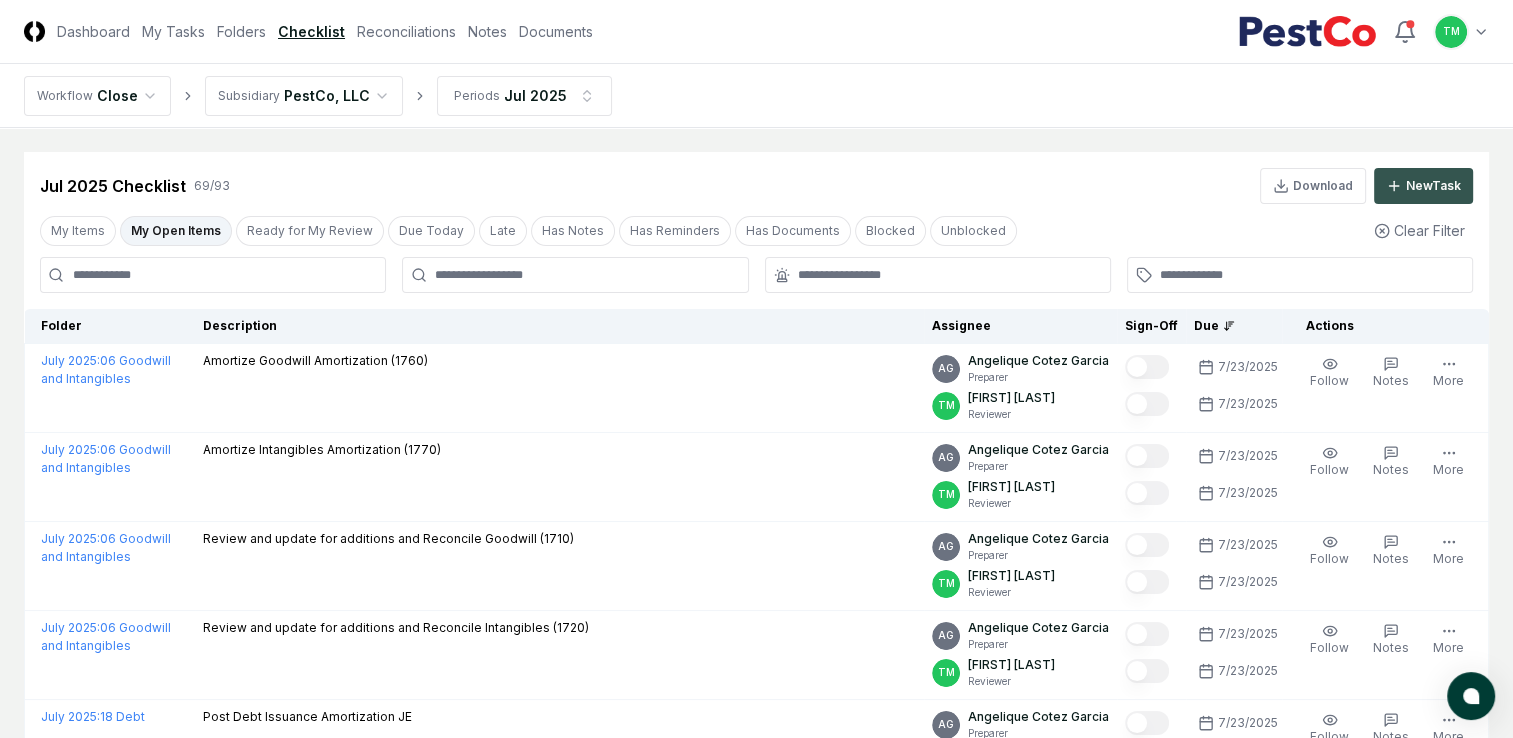 click on "New  Task" at bounding box center (1423, 186) 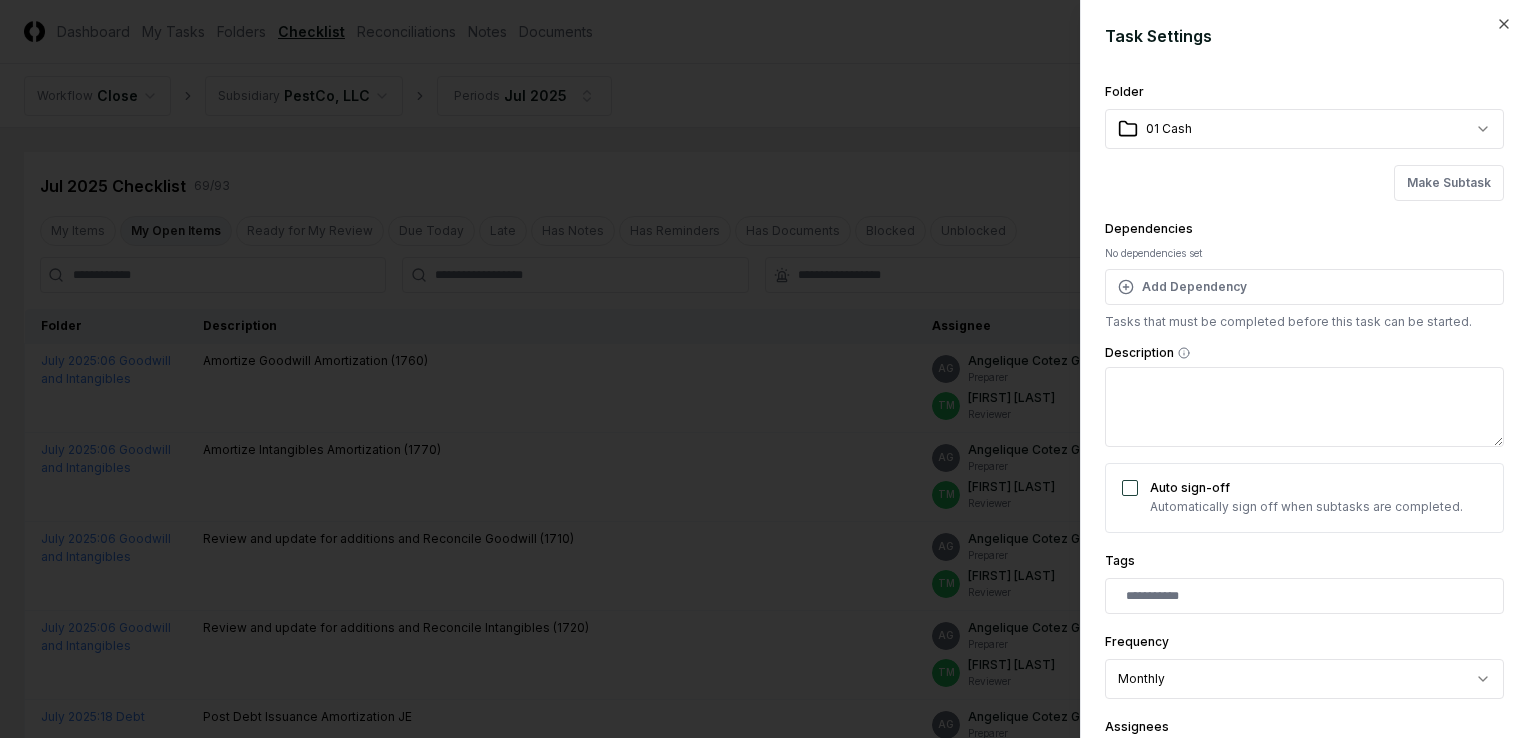 click on "8/8/2025" at bounding box center (756, 2489) 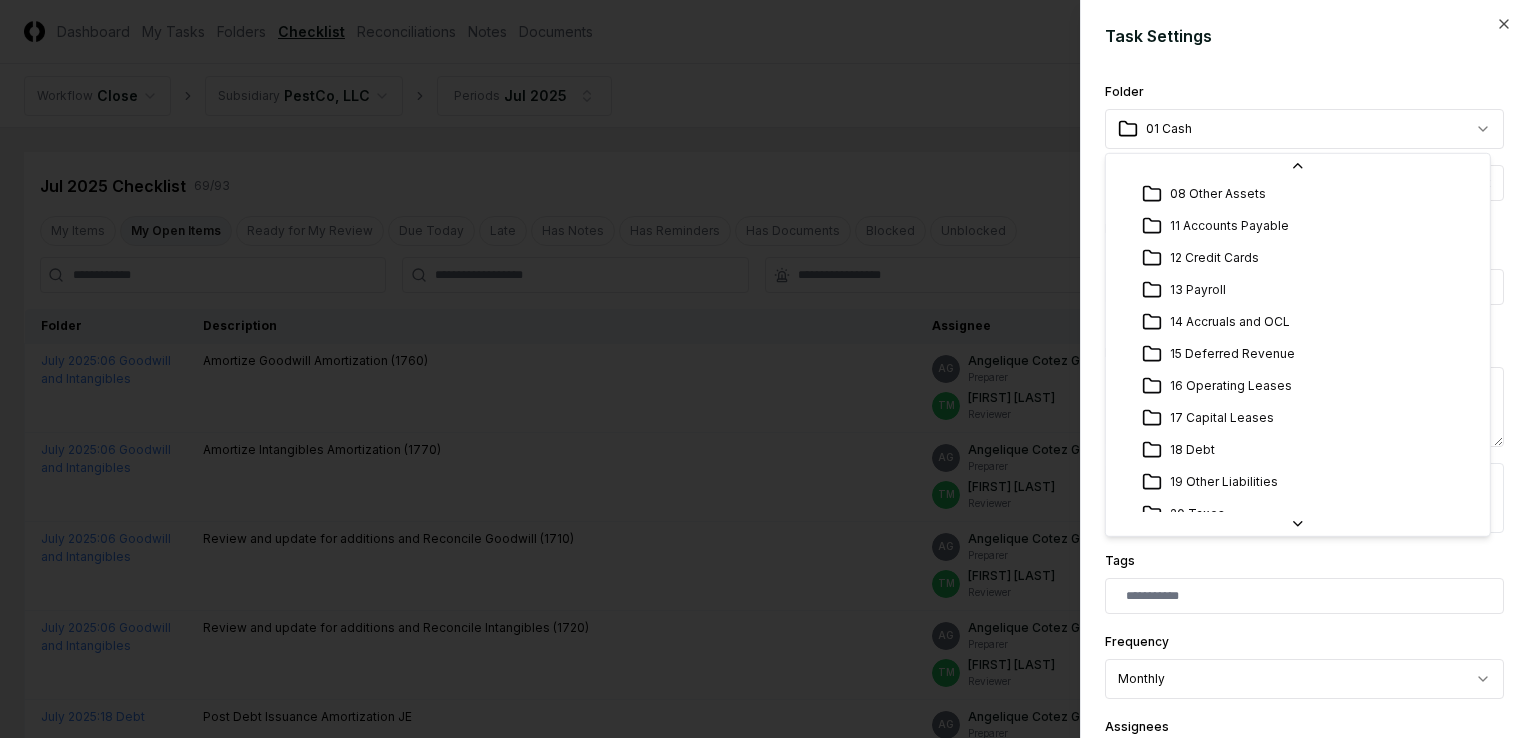scroll, scrollTop: 300, scrollLeft: 0, axis: vertical 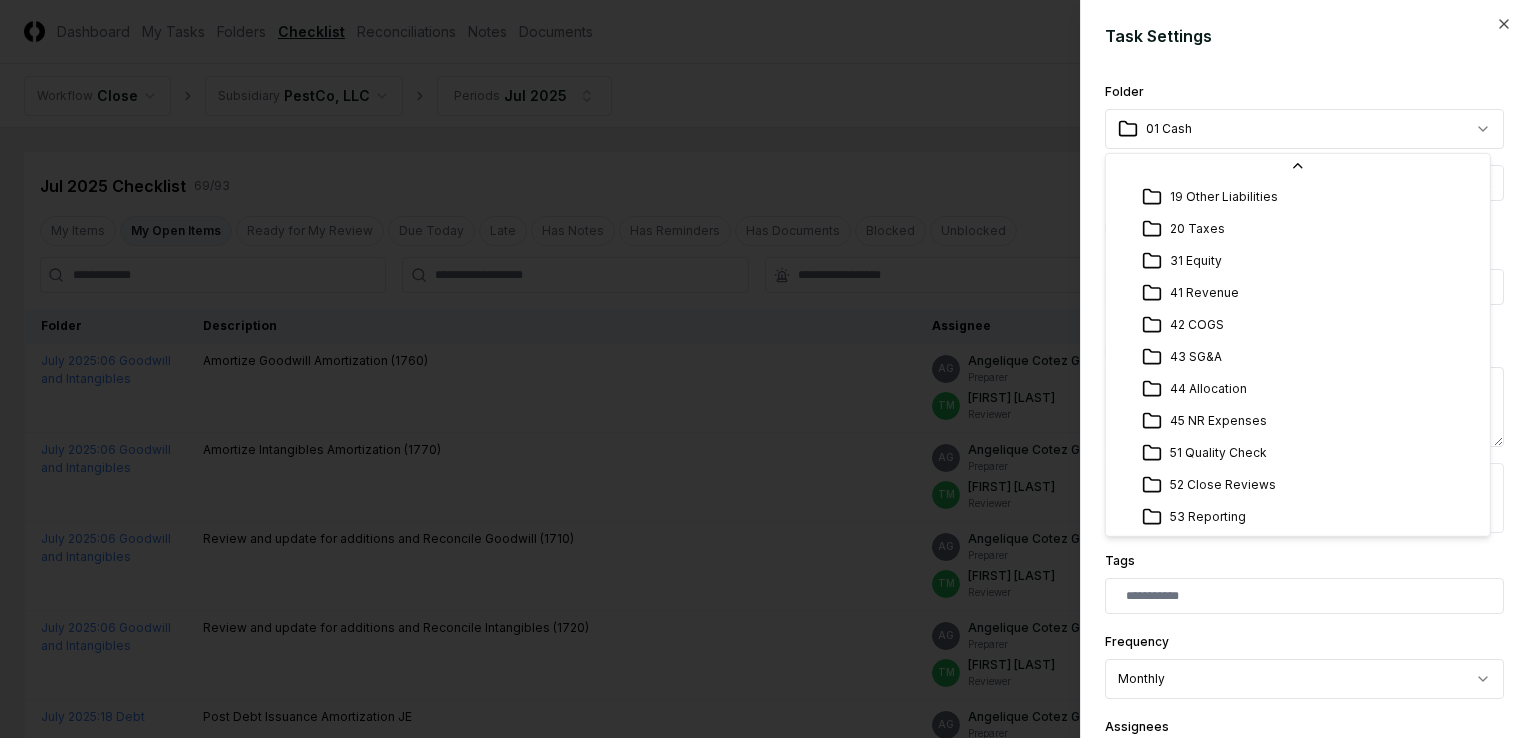 select on "**********" 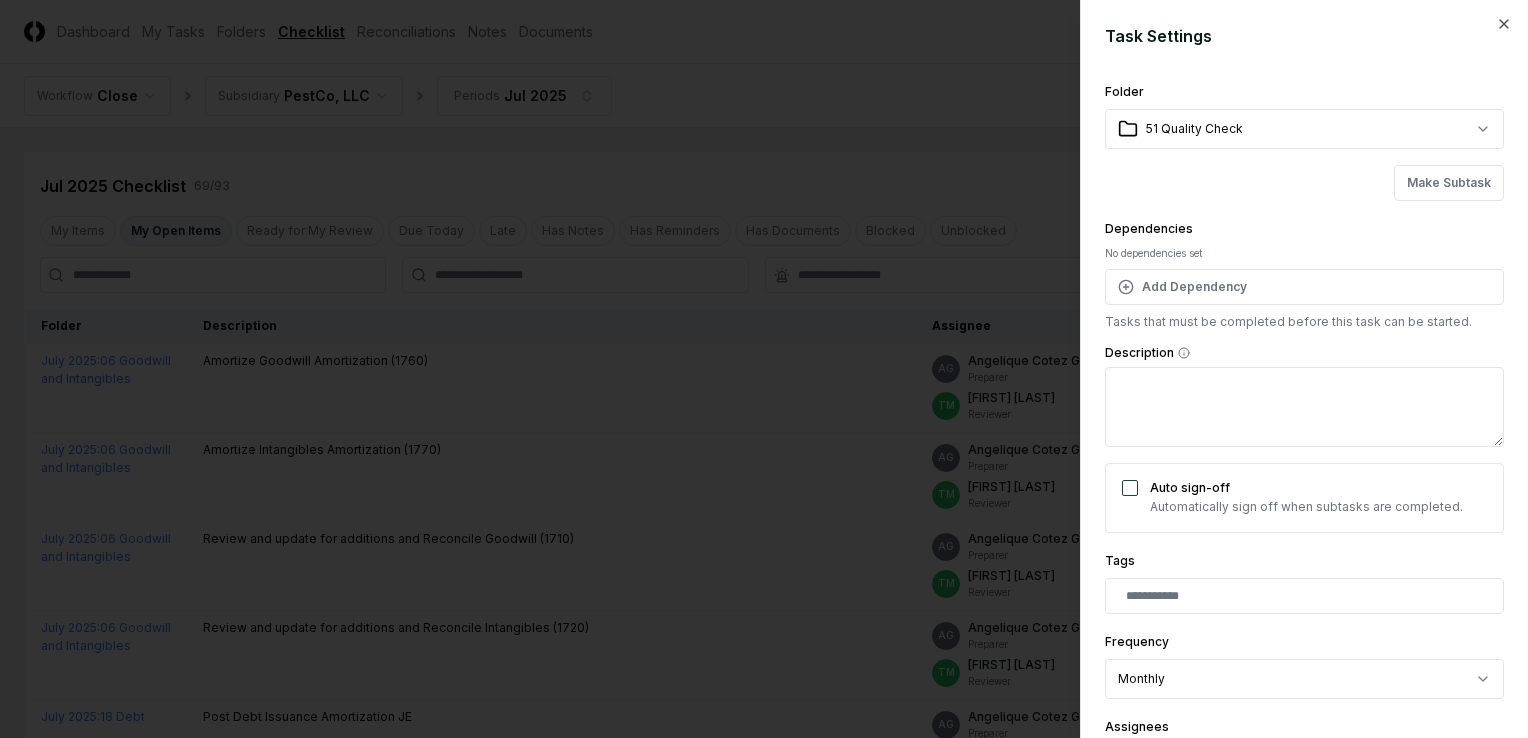 click on "Description" at bounding box center [1304, 407] 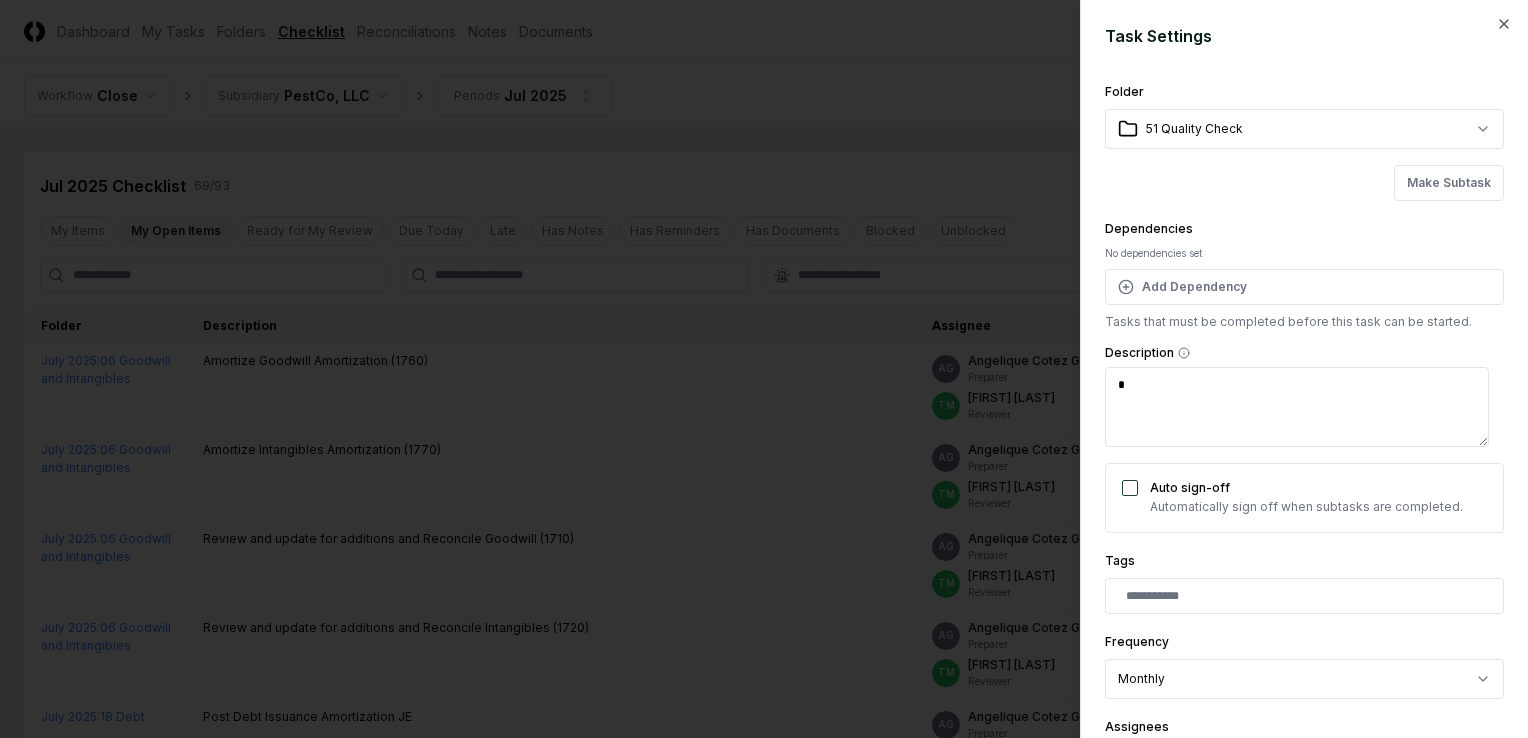 type on "**" 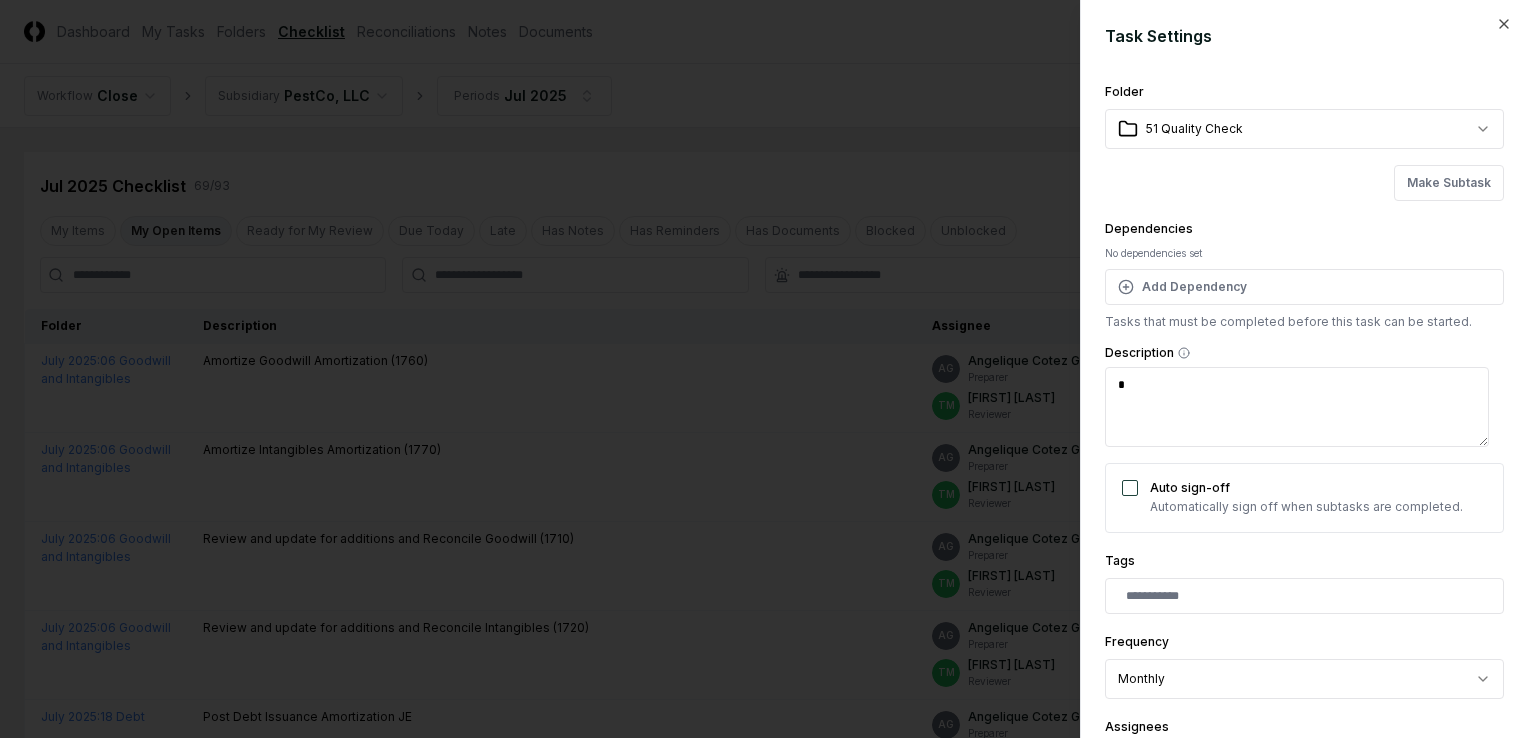 type on "*" 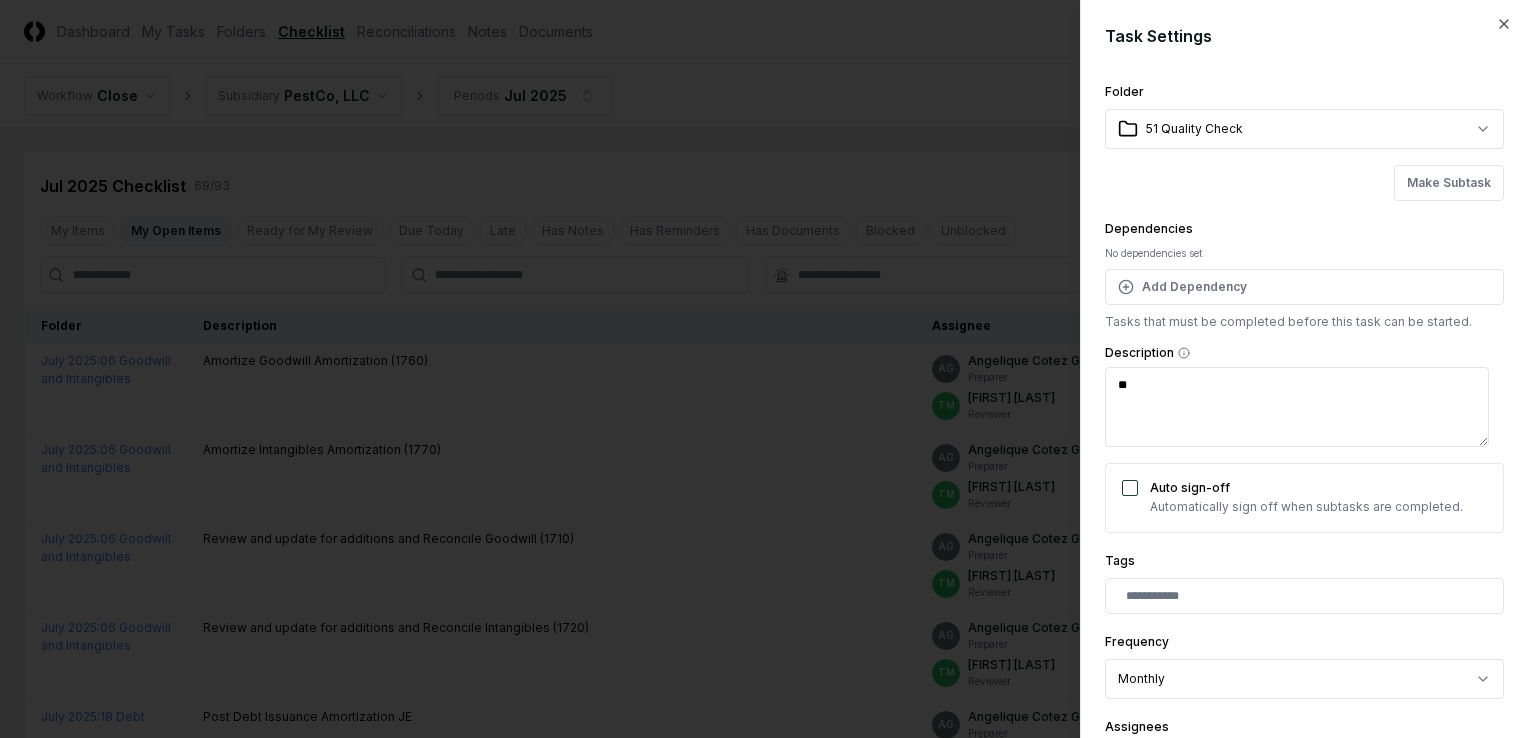 type on "***" 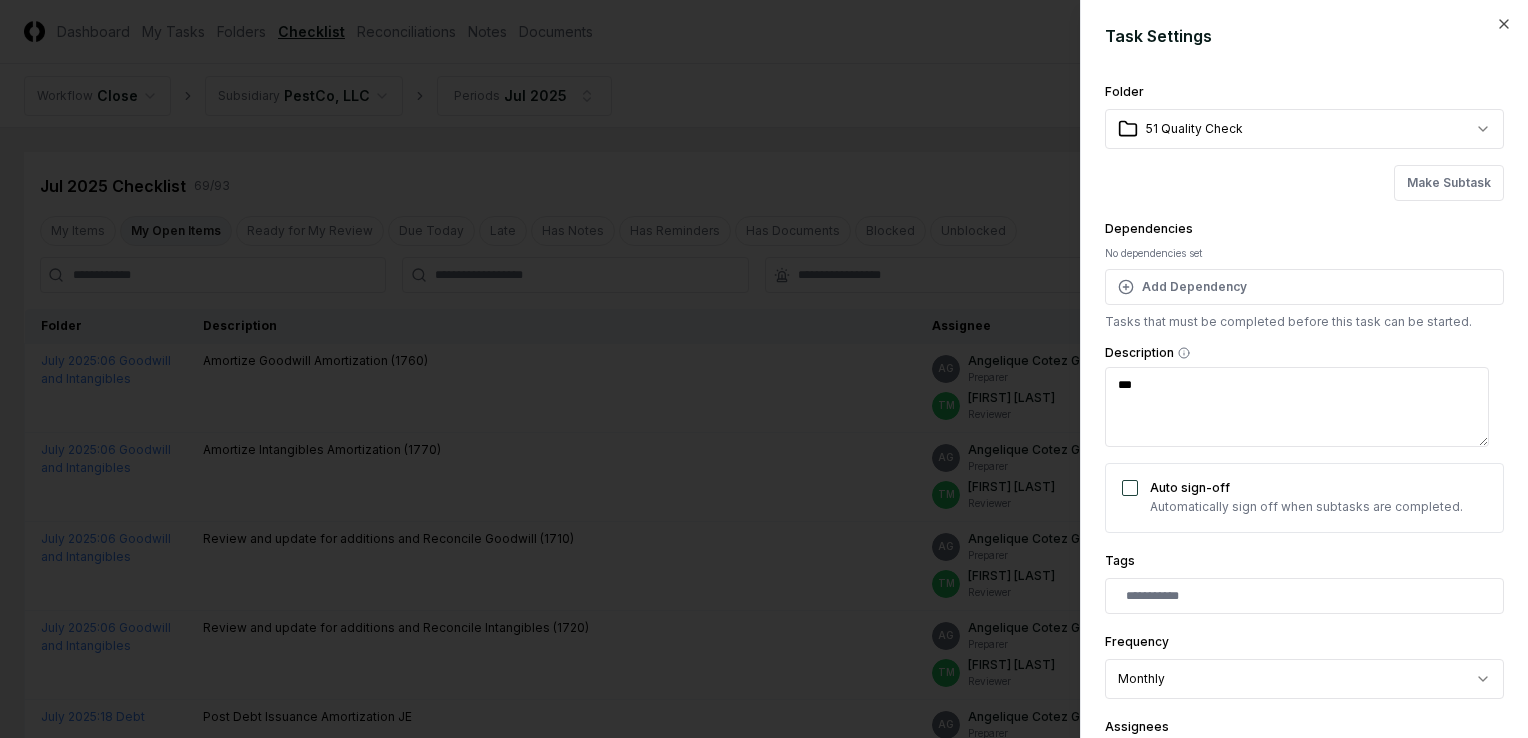 type on "****" 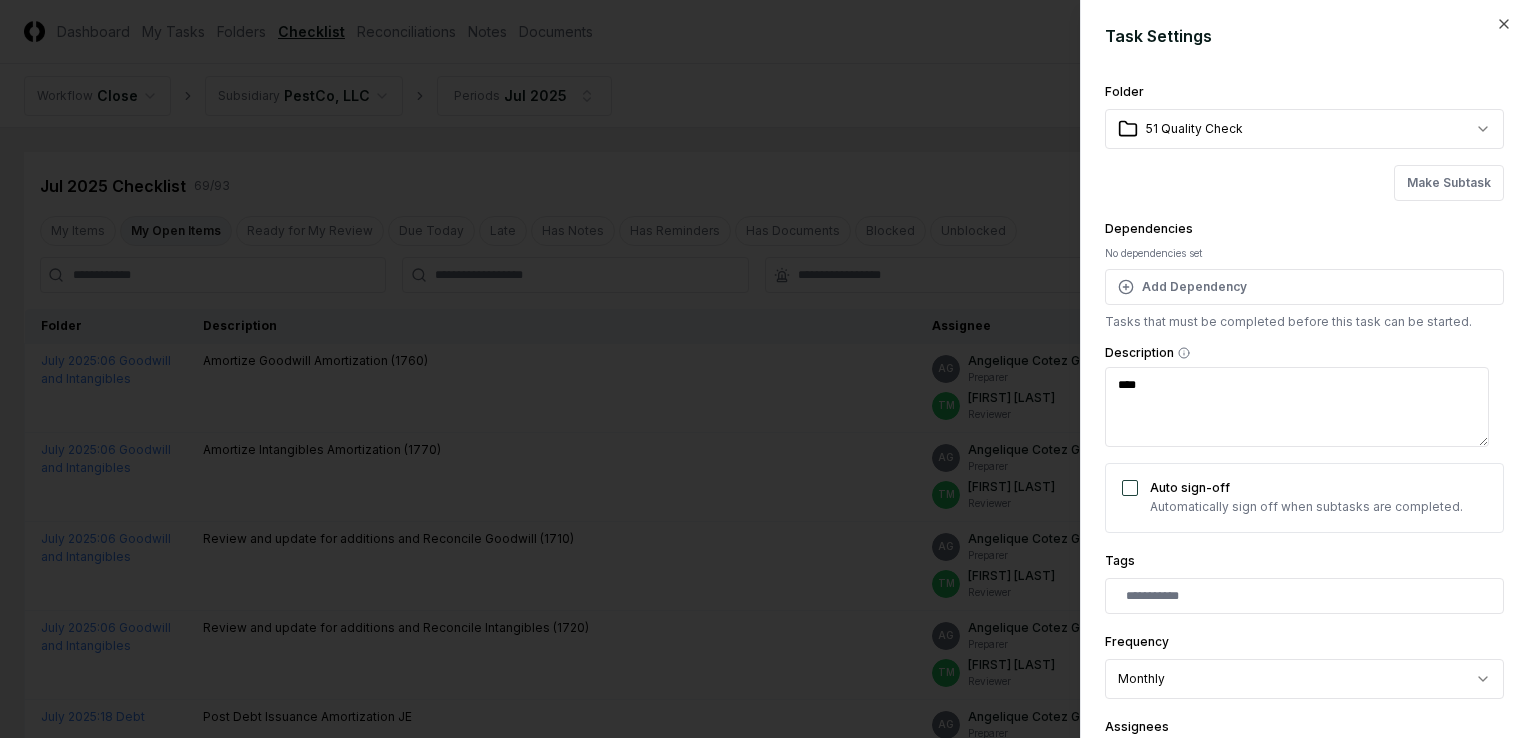 type on "*****" 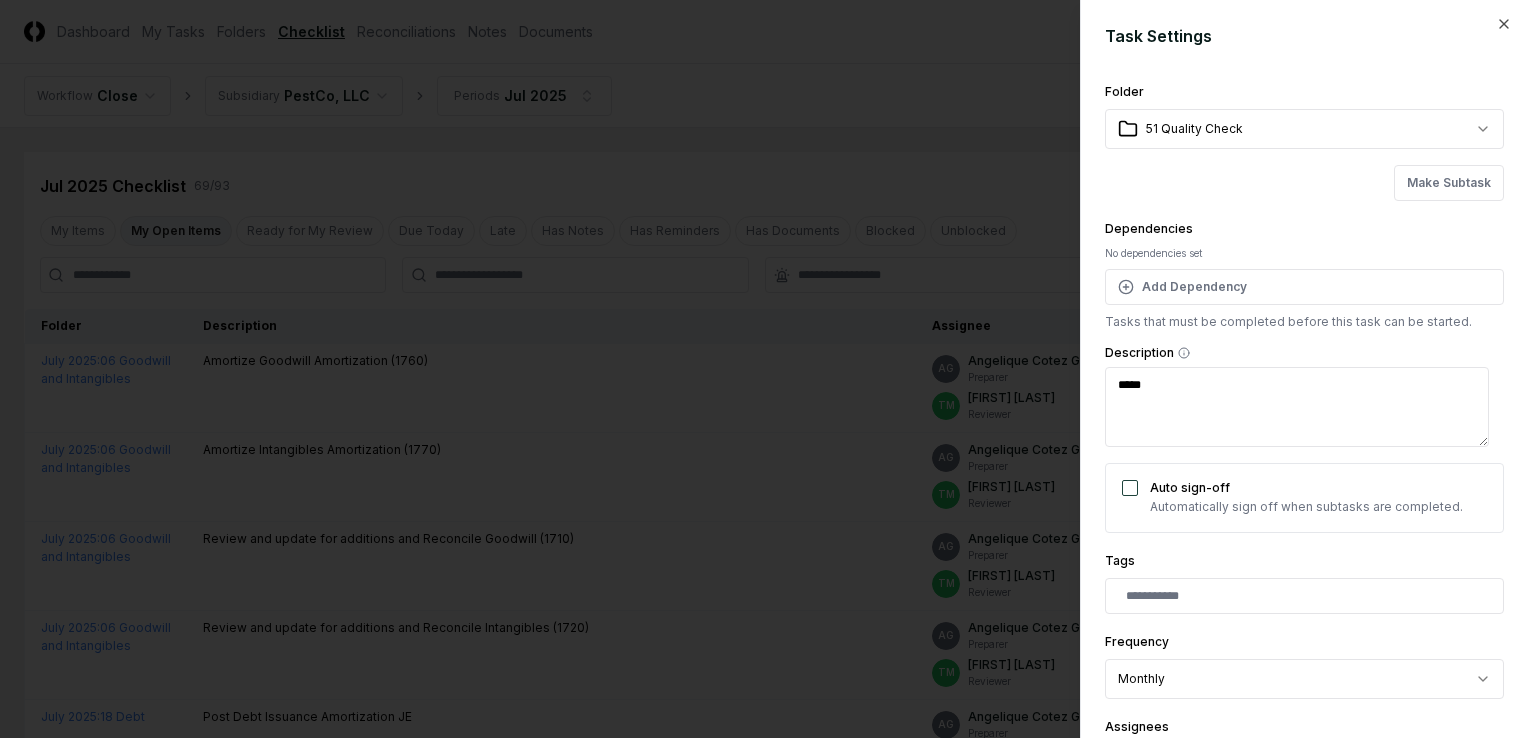 type on "******" 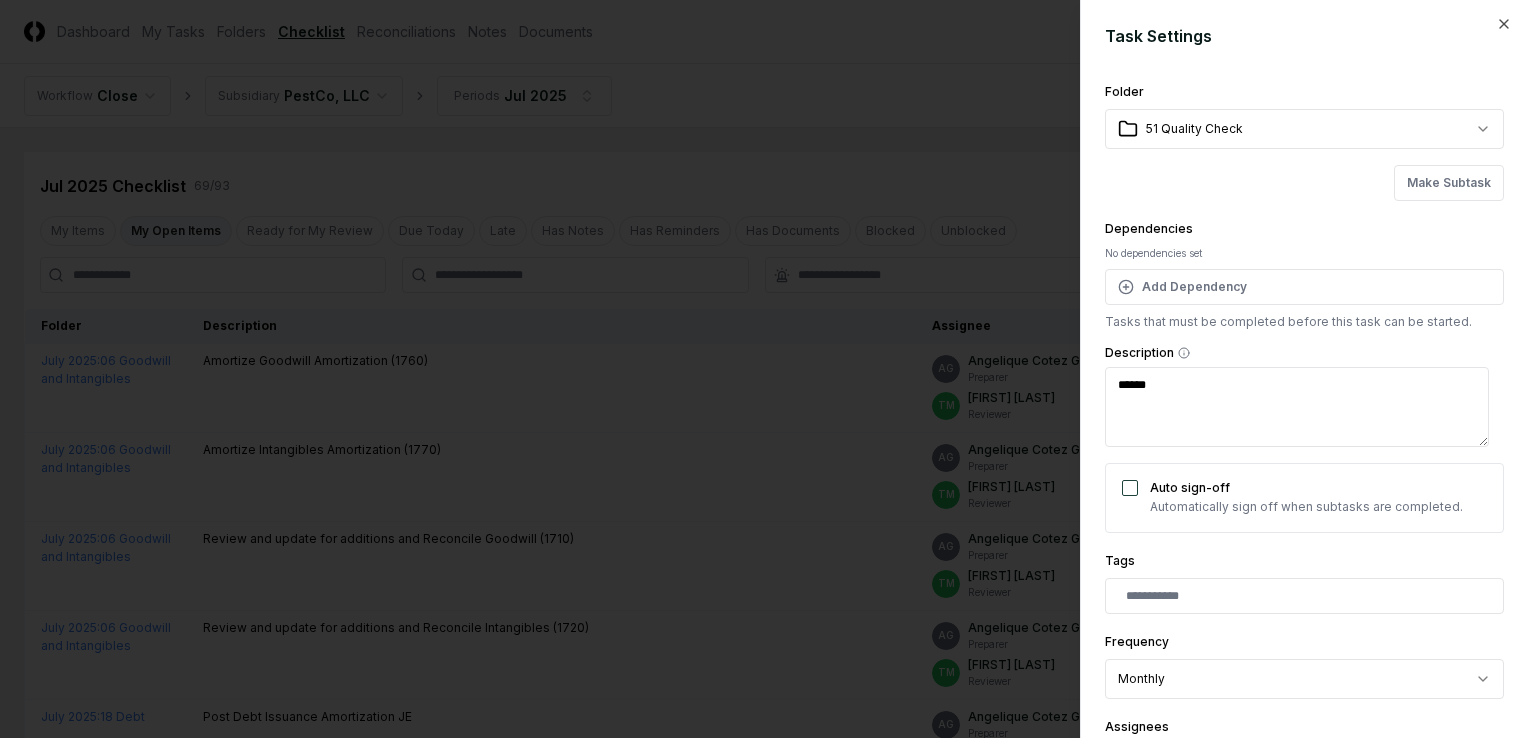 type on "******" 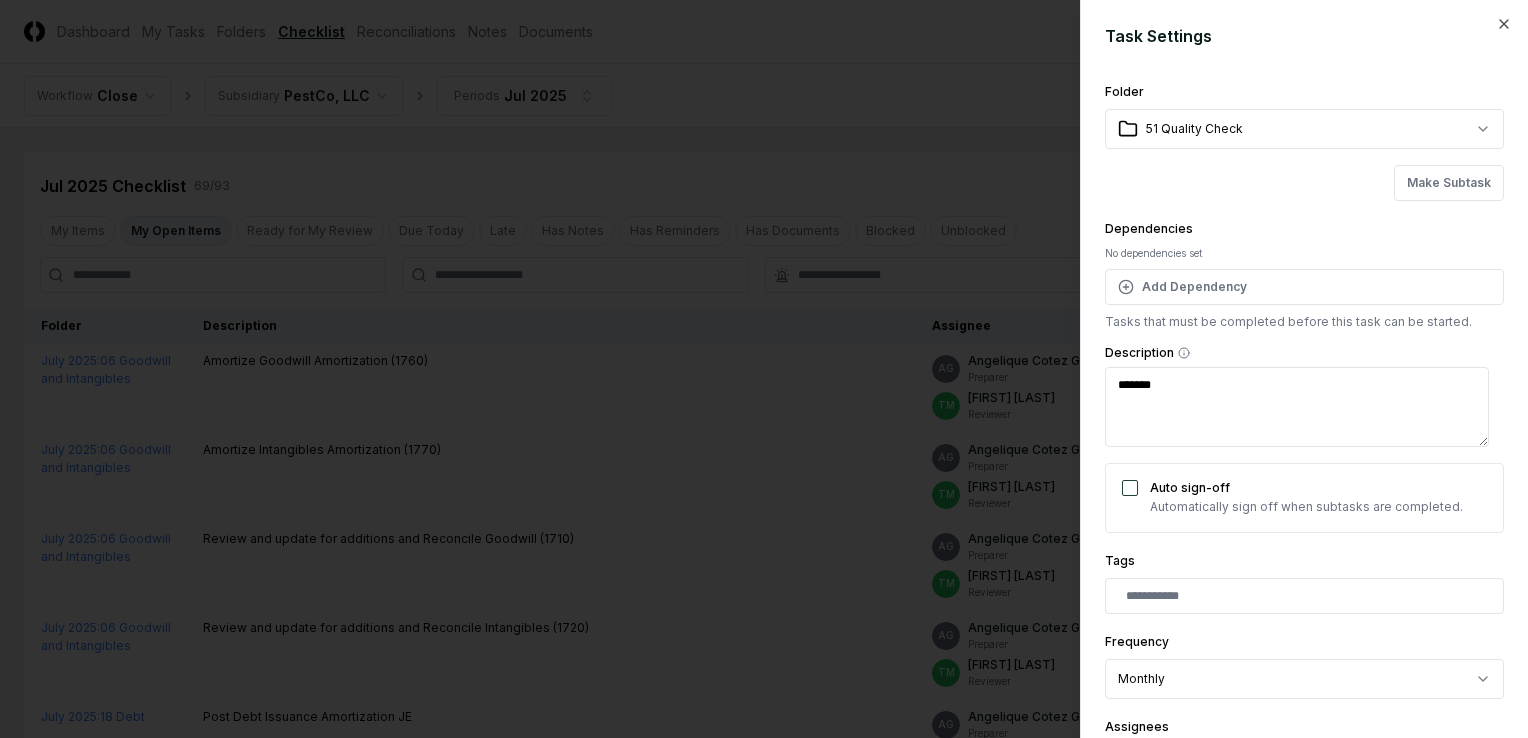 type on "********" 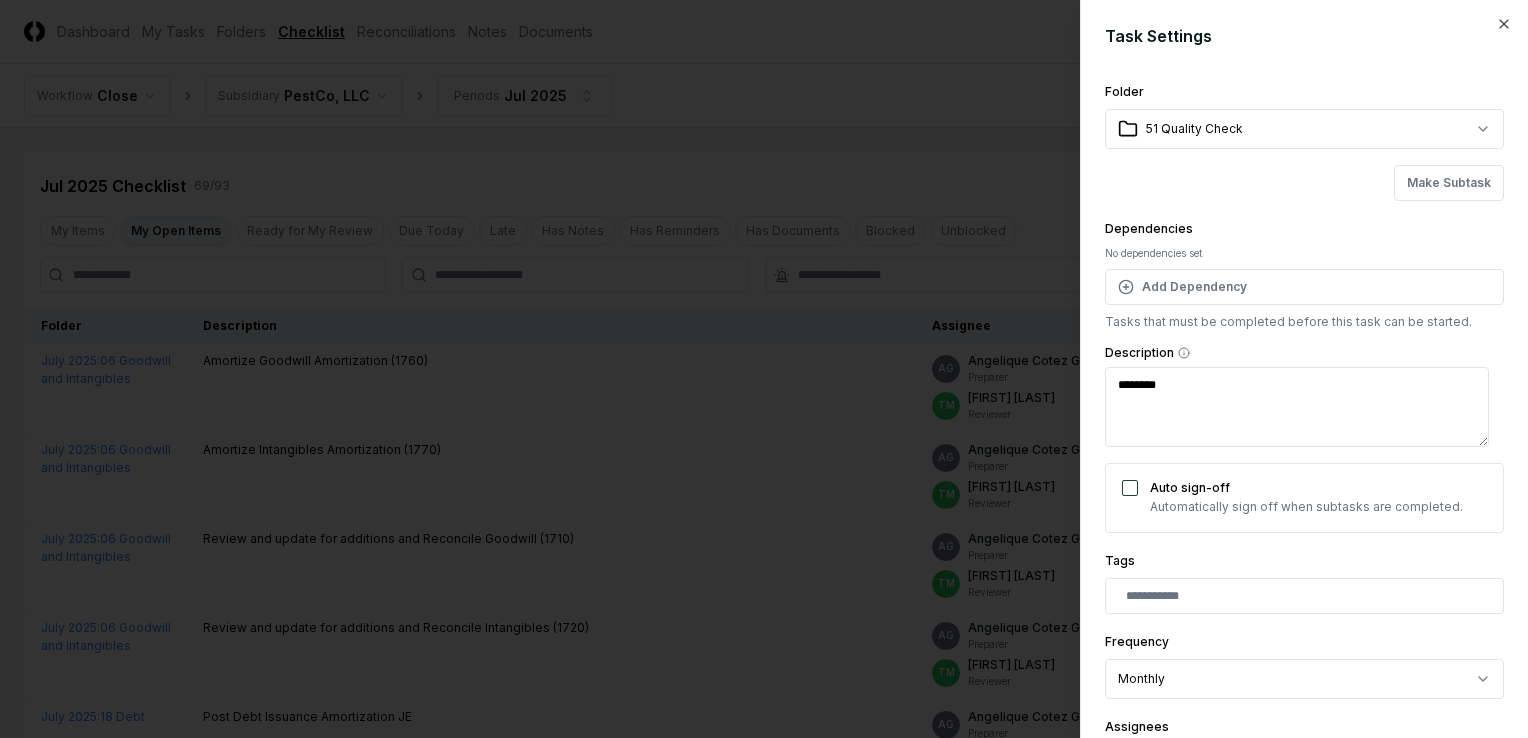 type on "*********" 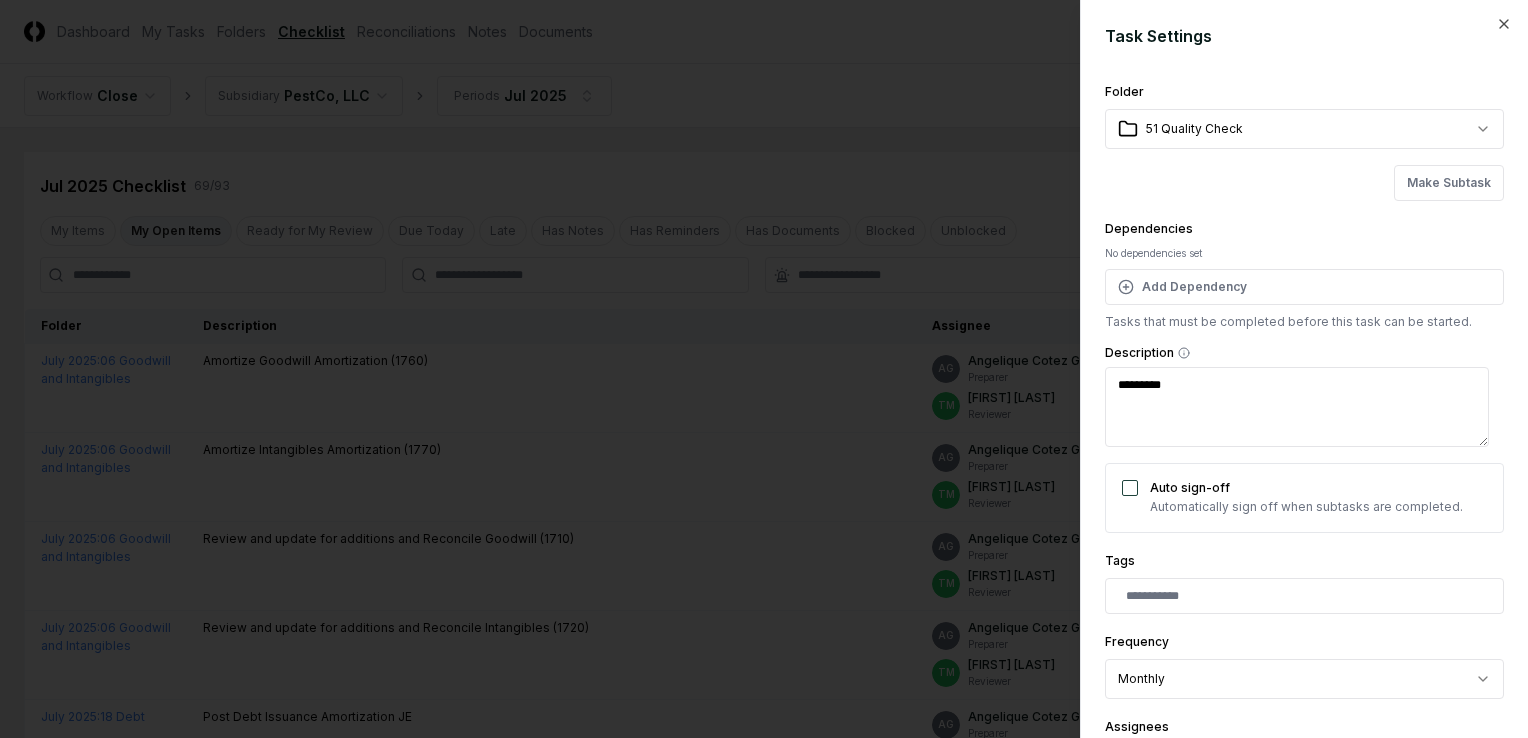 type on "**********" 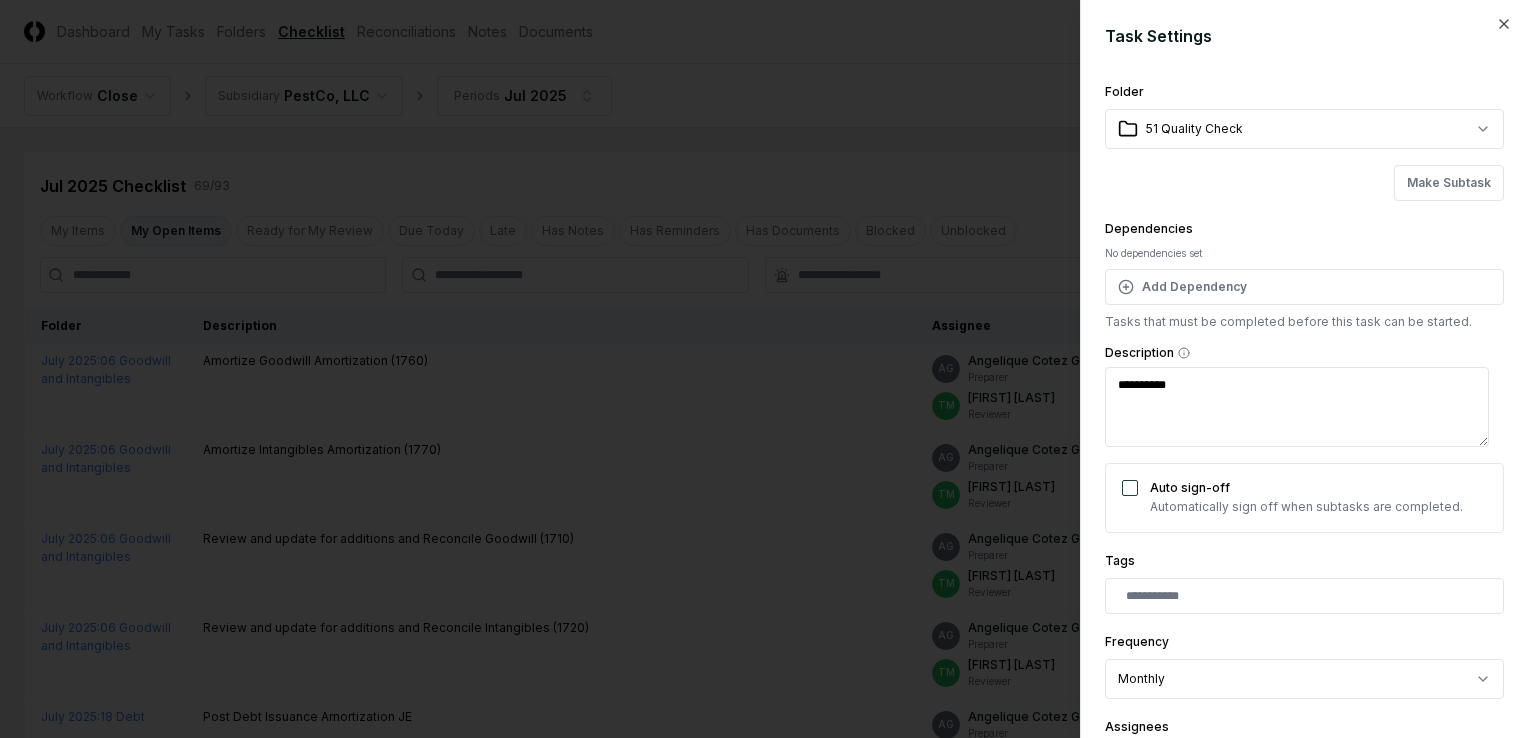 type on "**********" 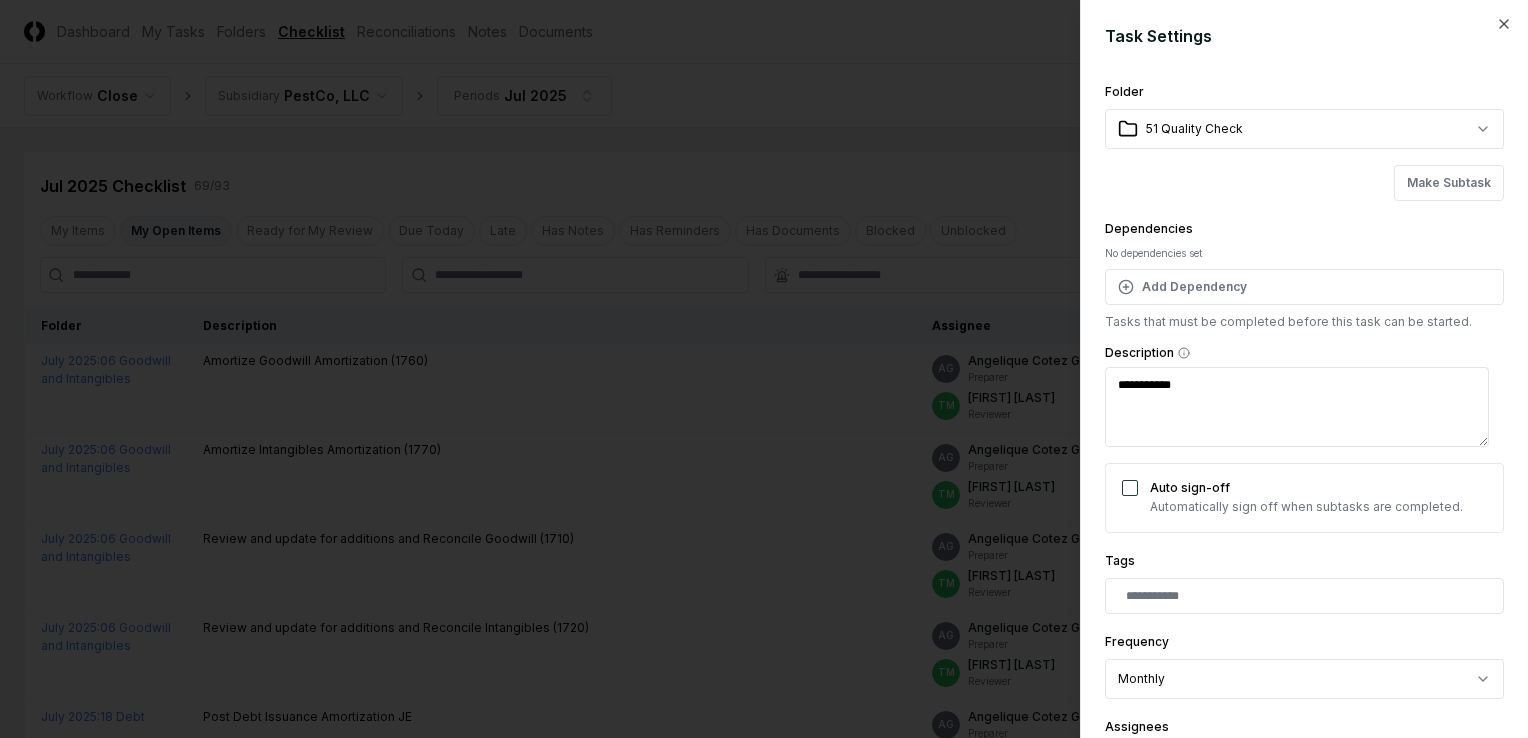 type on "**********" 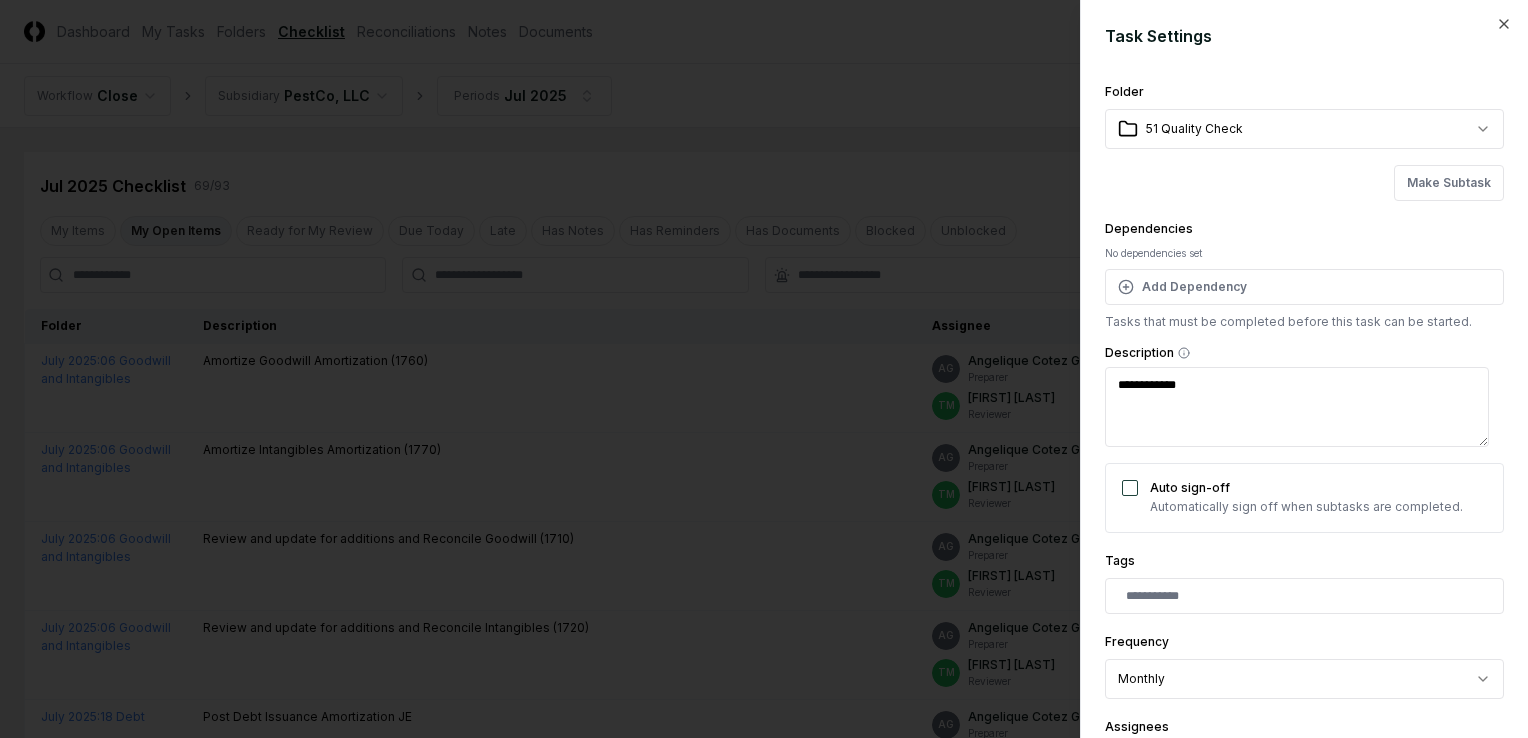 type on "*" 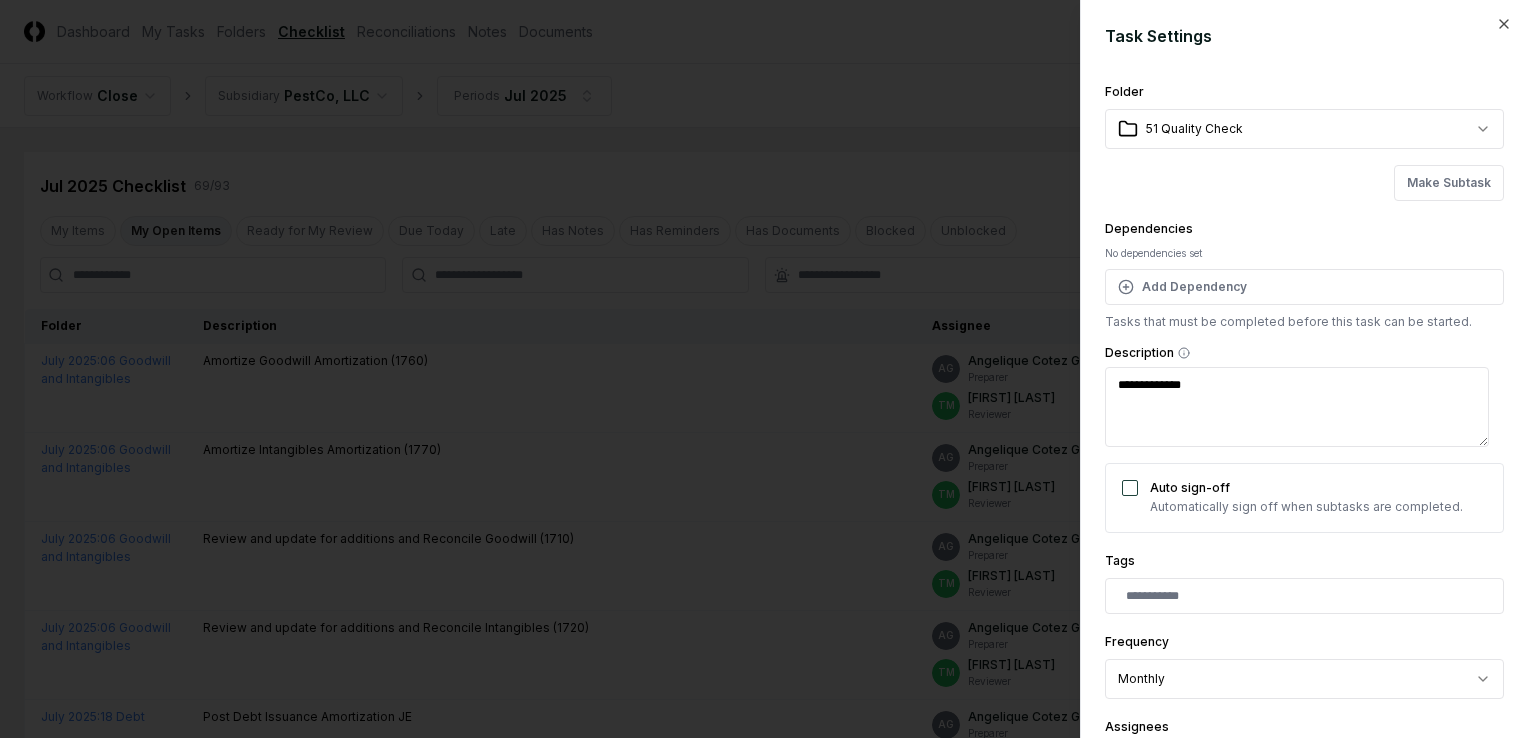 type on "**********" 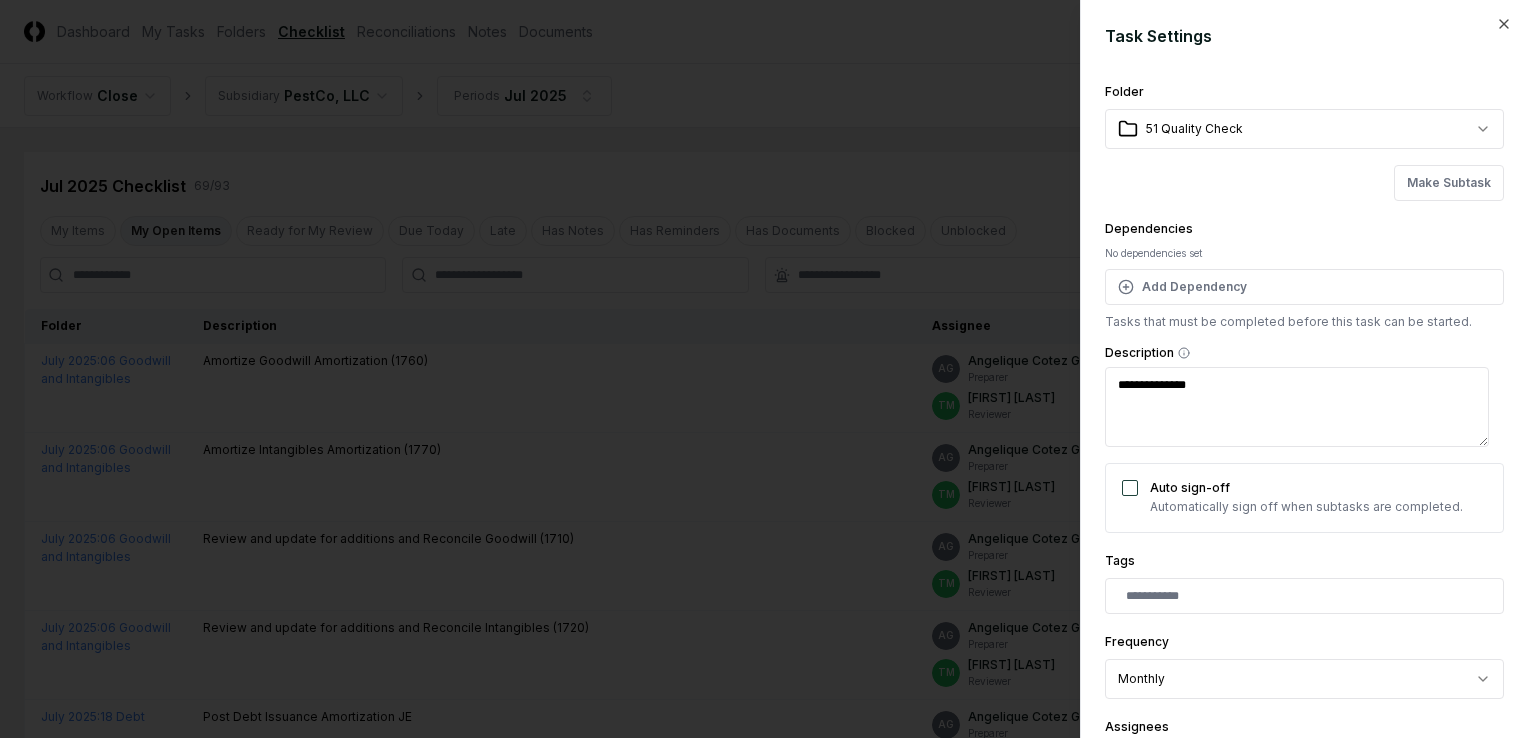 type on "**********" 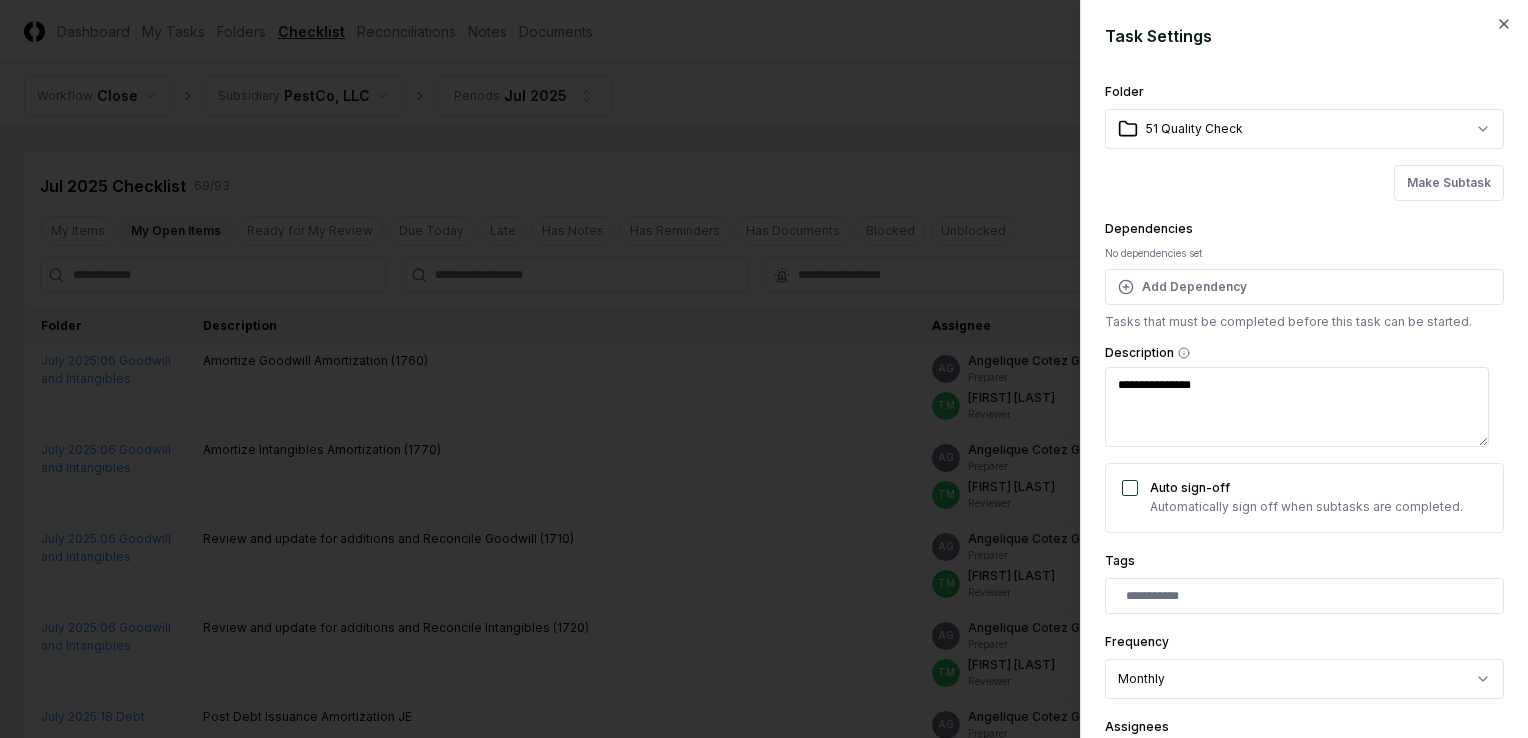 type on "**********" 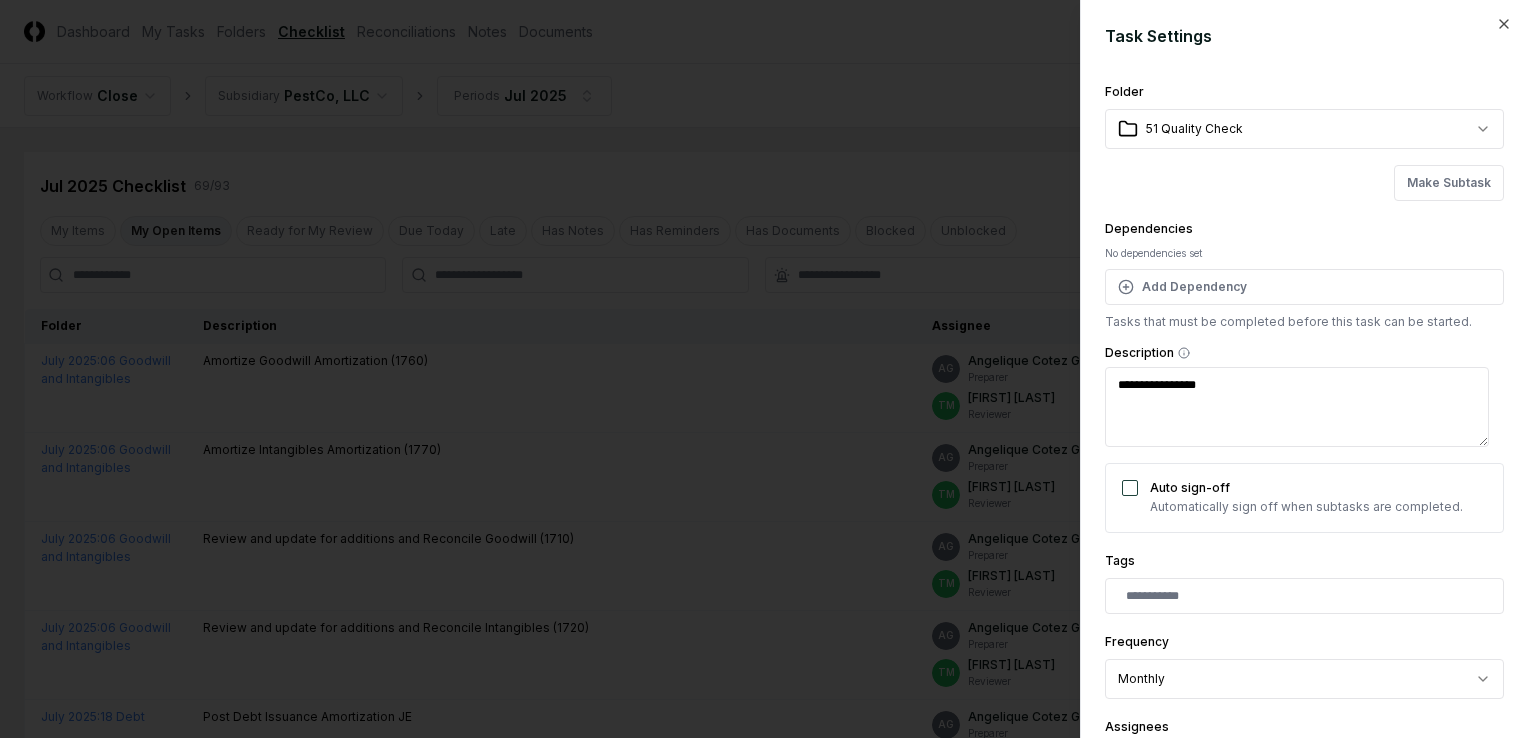 type on "**********" 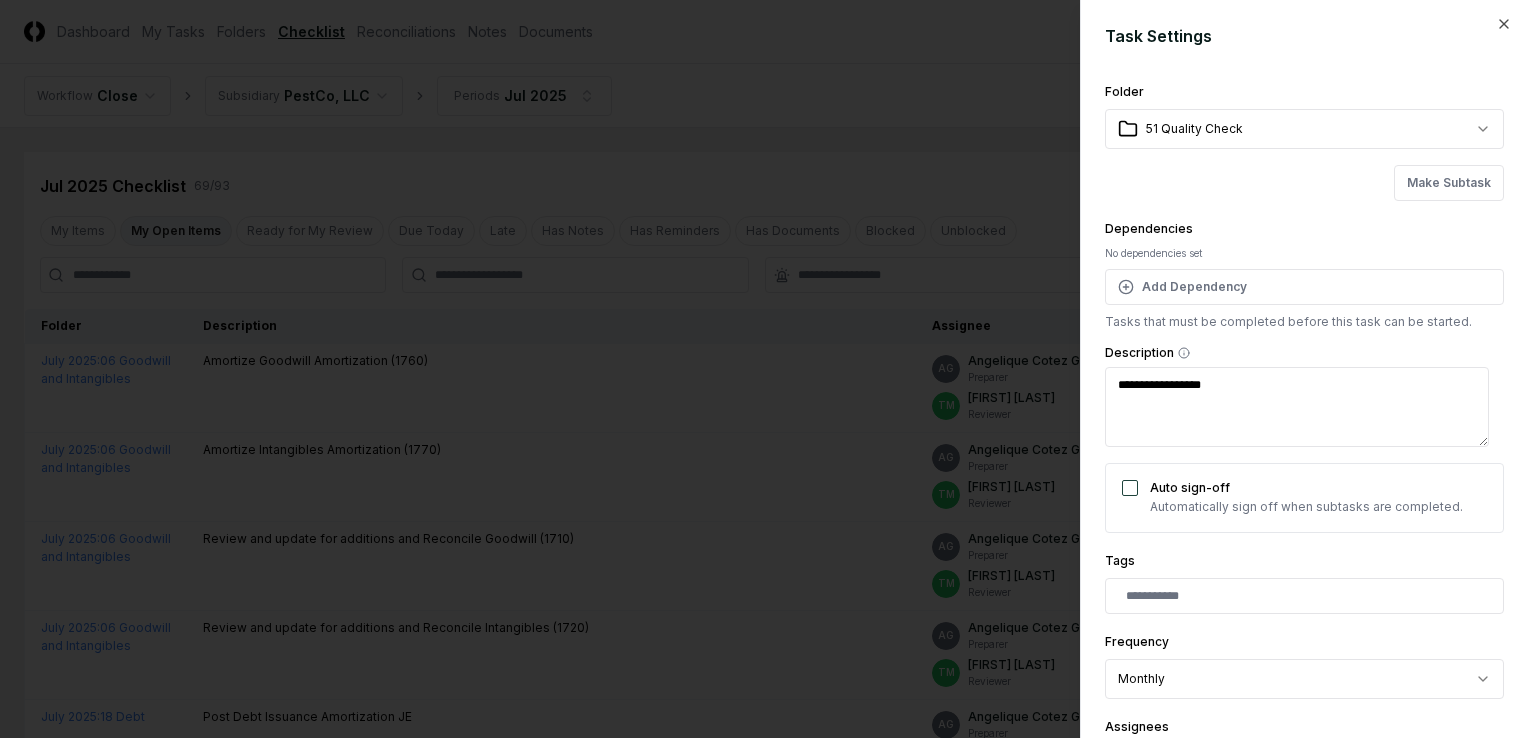 type on "**********" 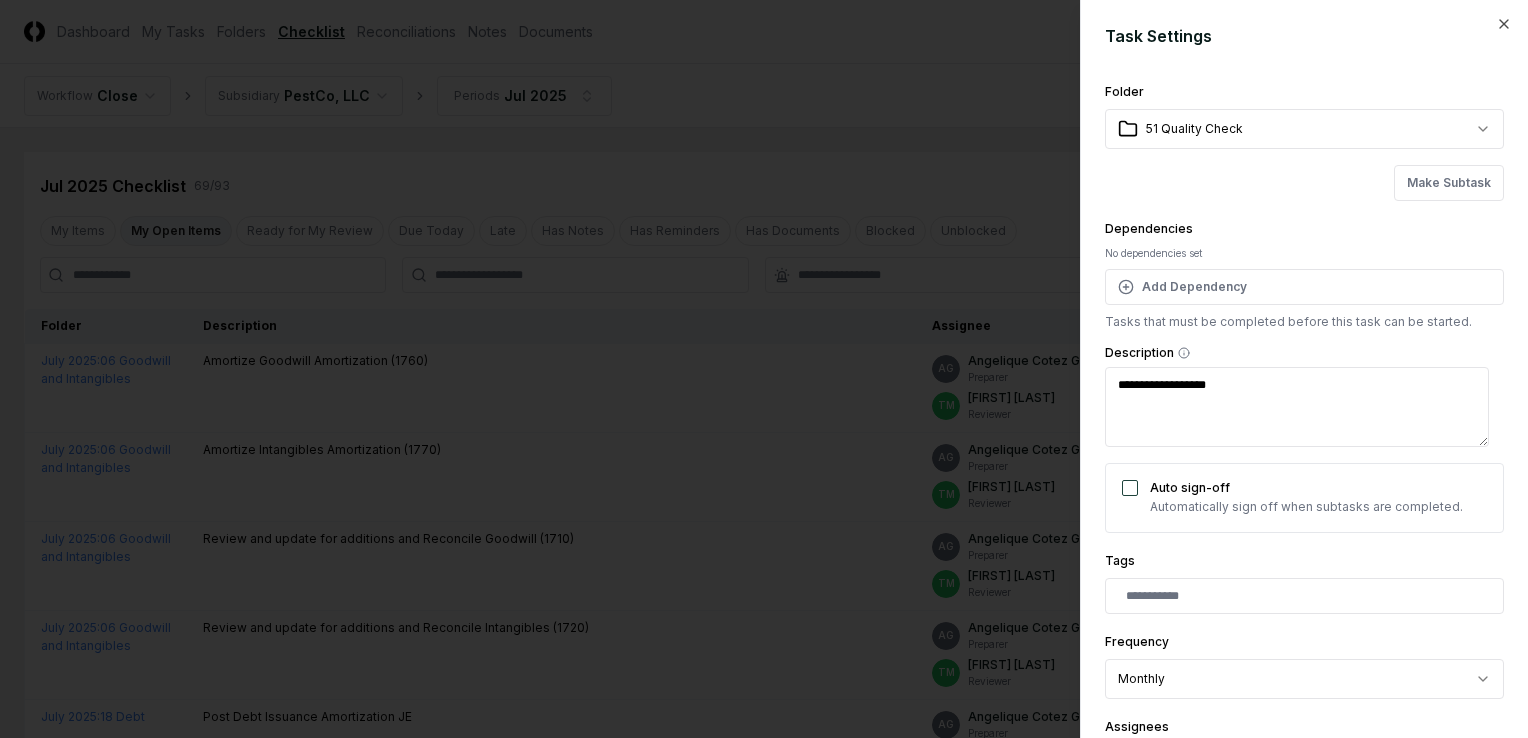type on "**********" 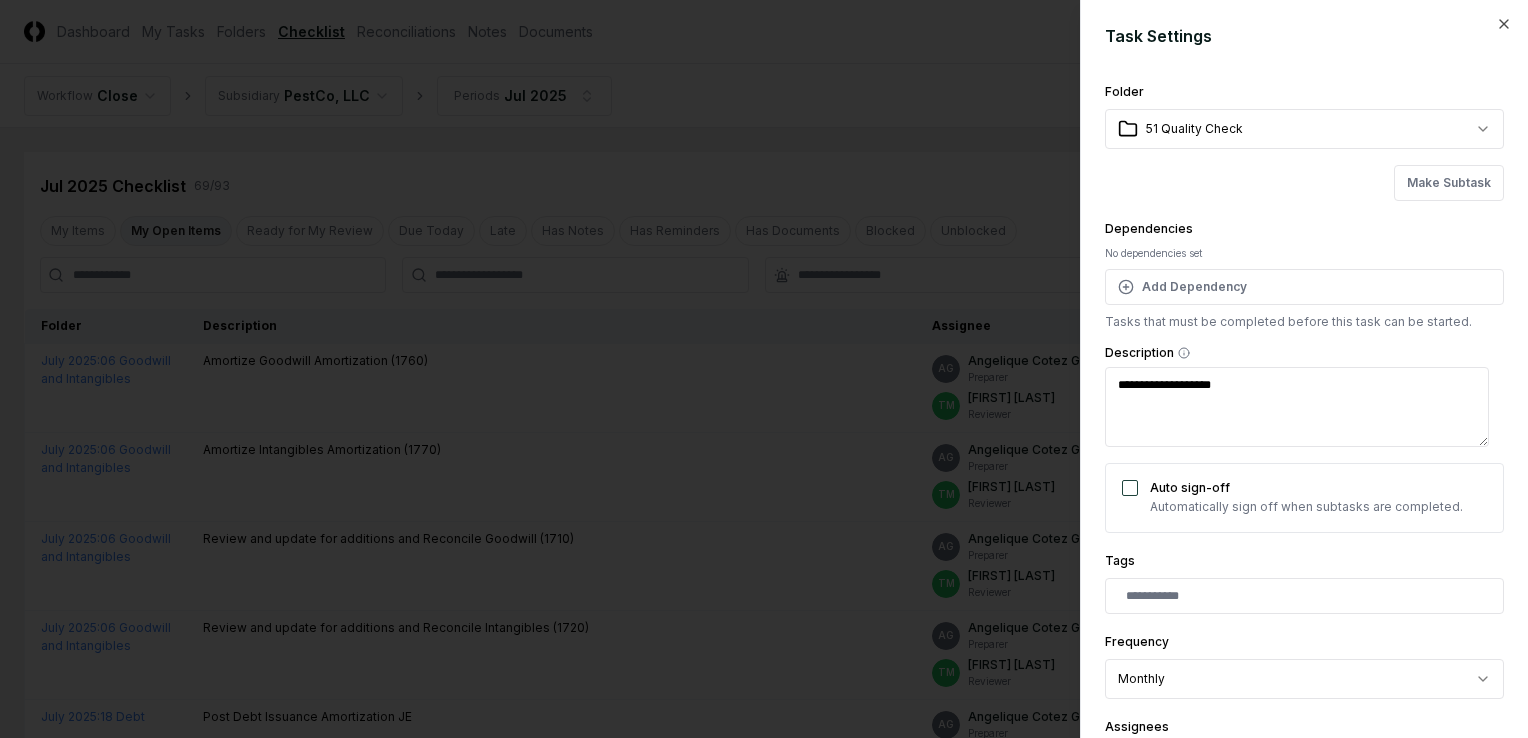 type on "**********" 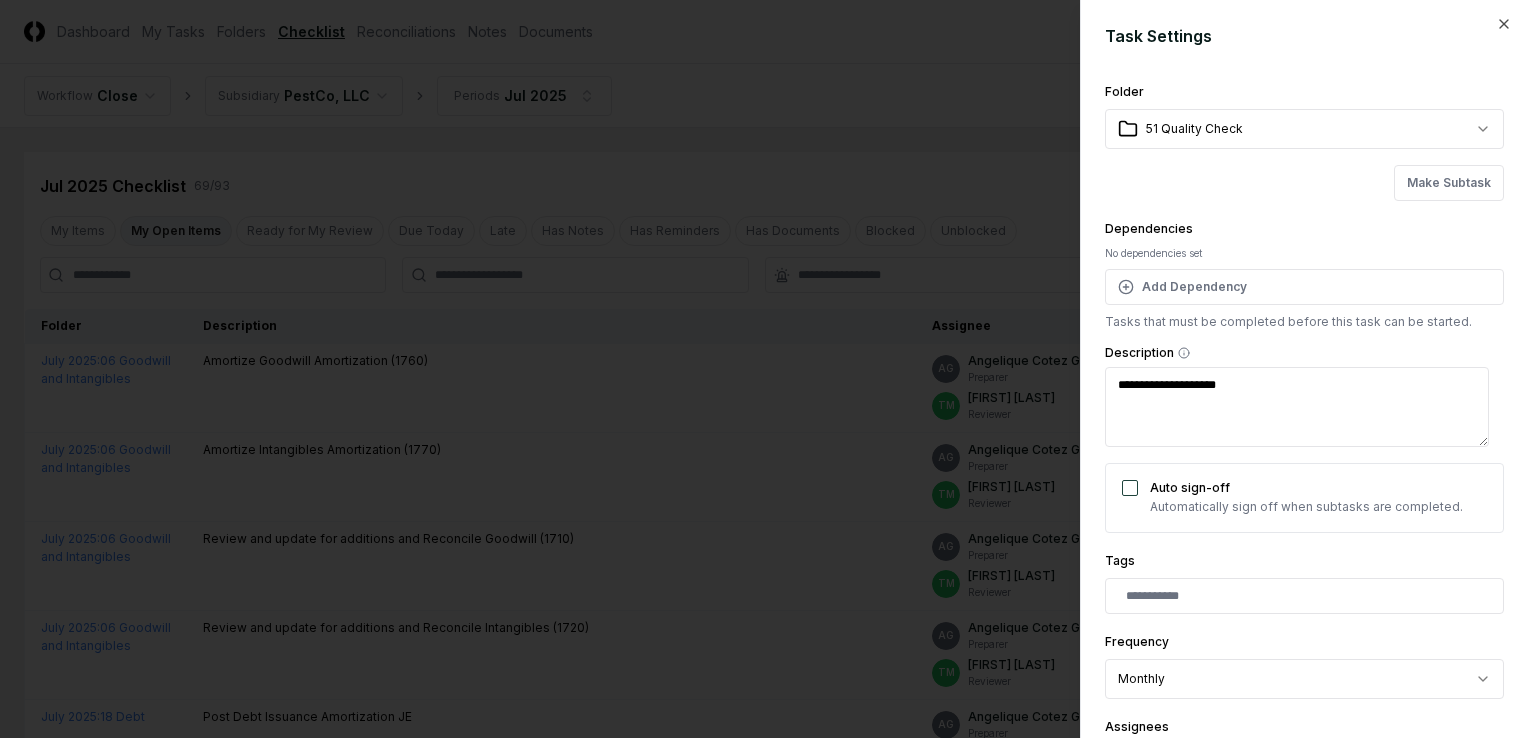 type on "**********" 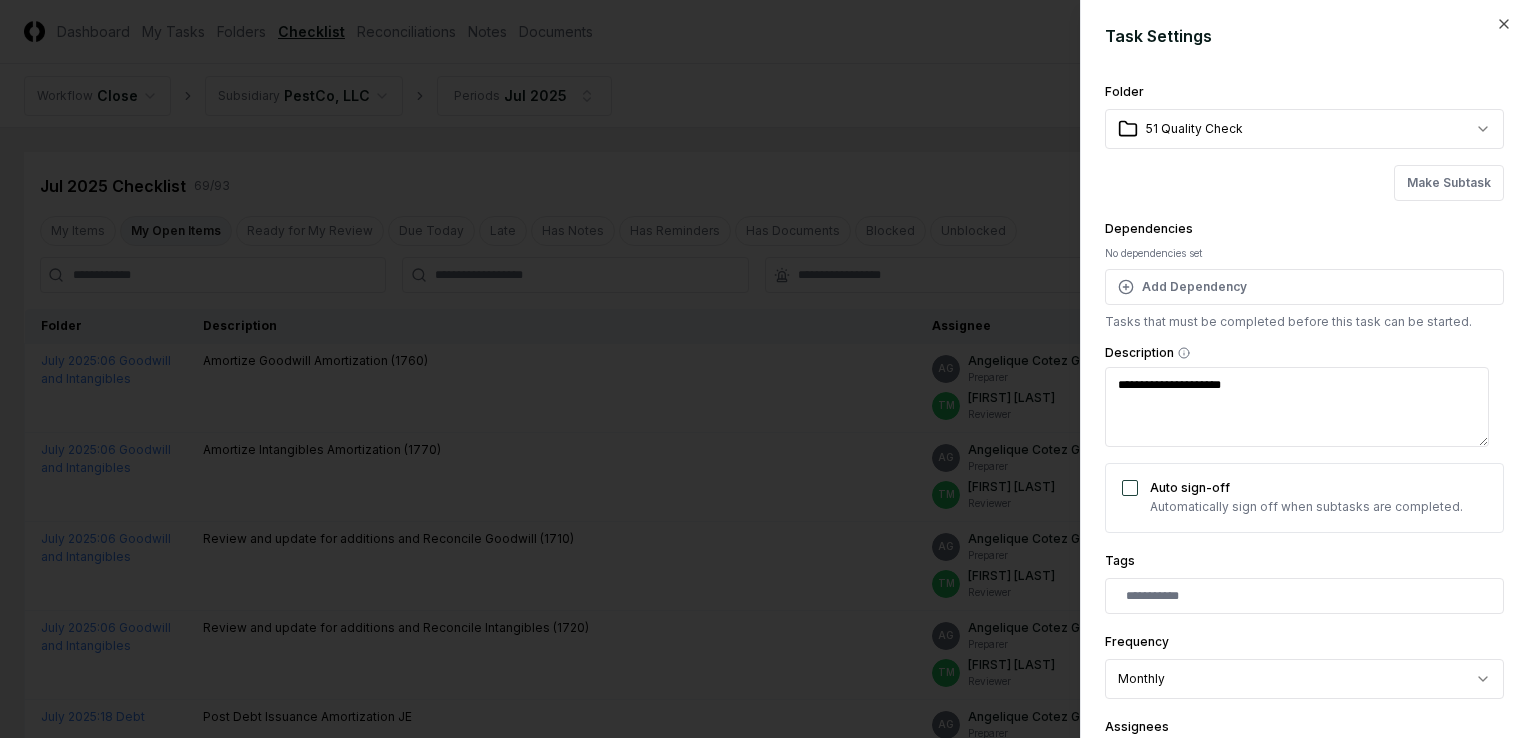type on "**********" 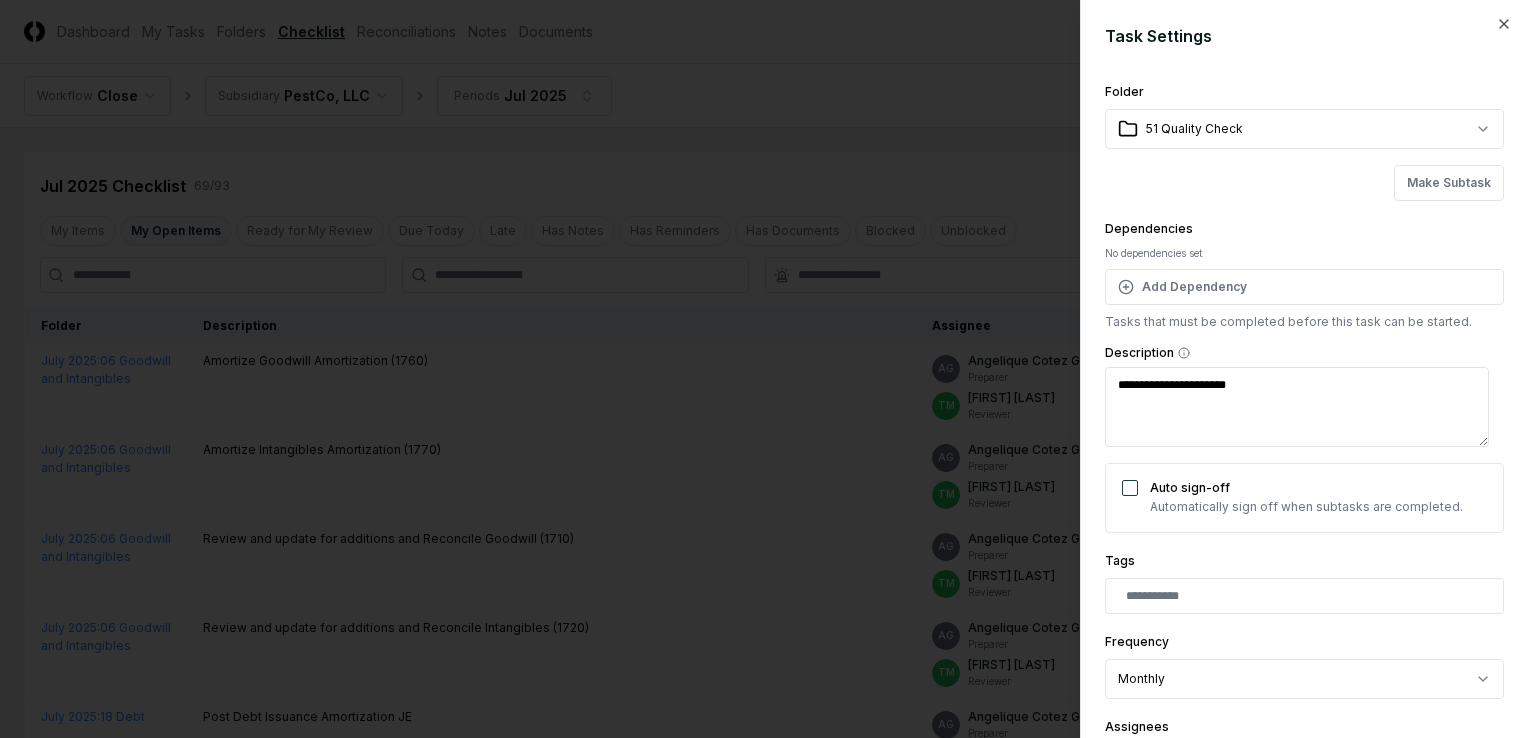 type on "**********" 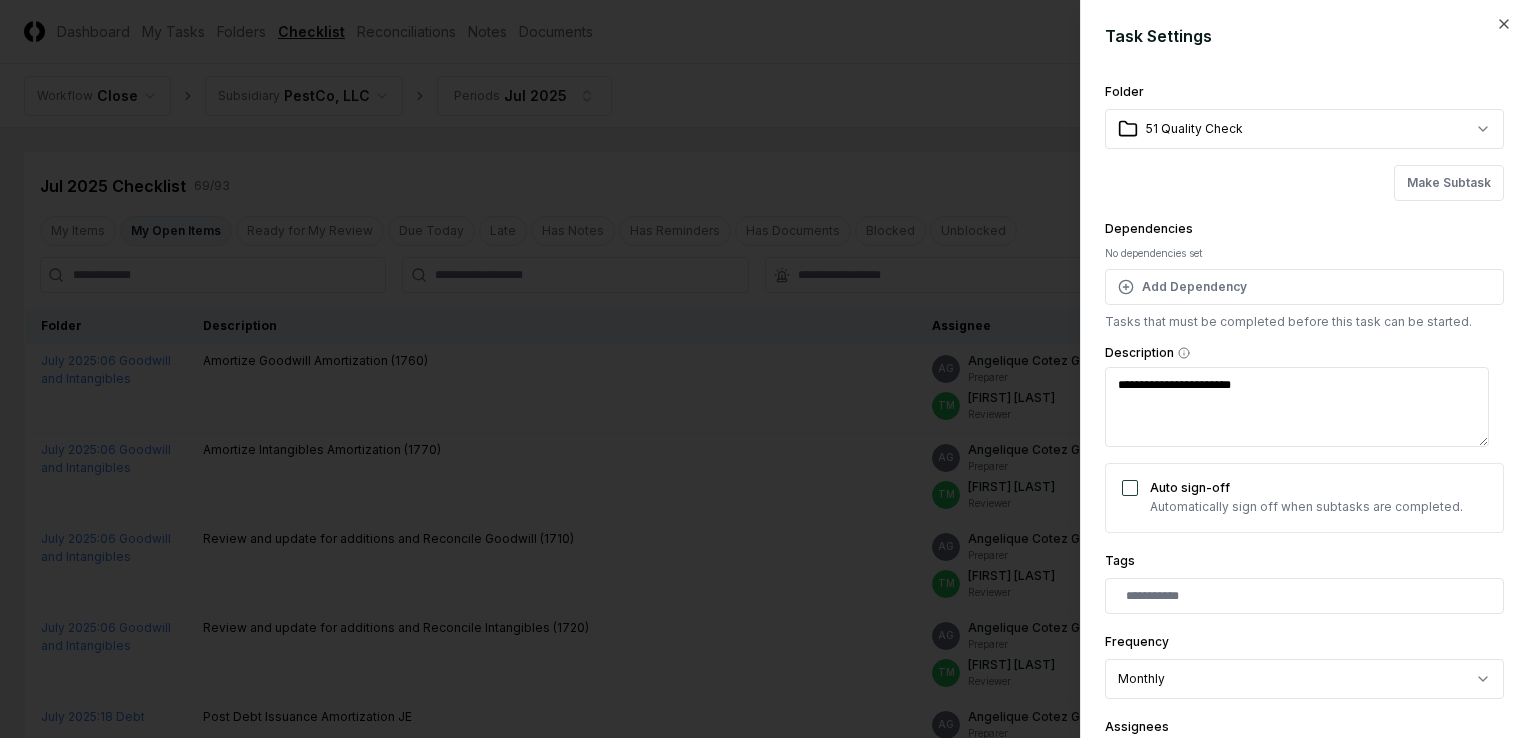 type on "**********" 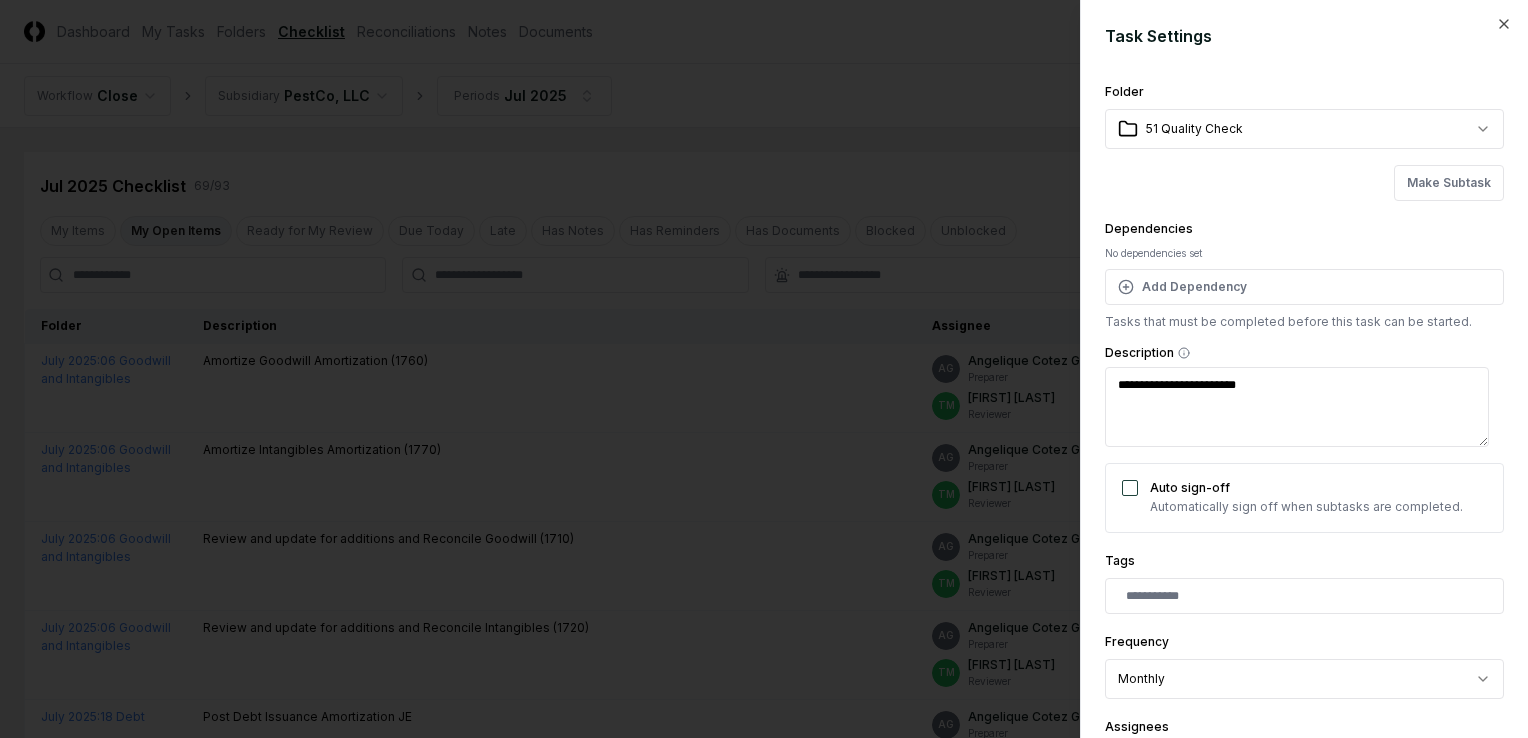type on "*" 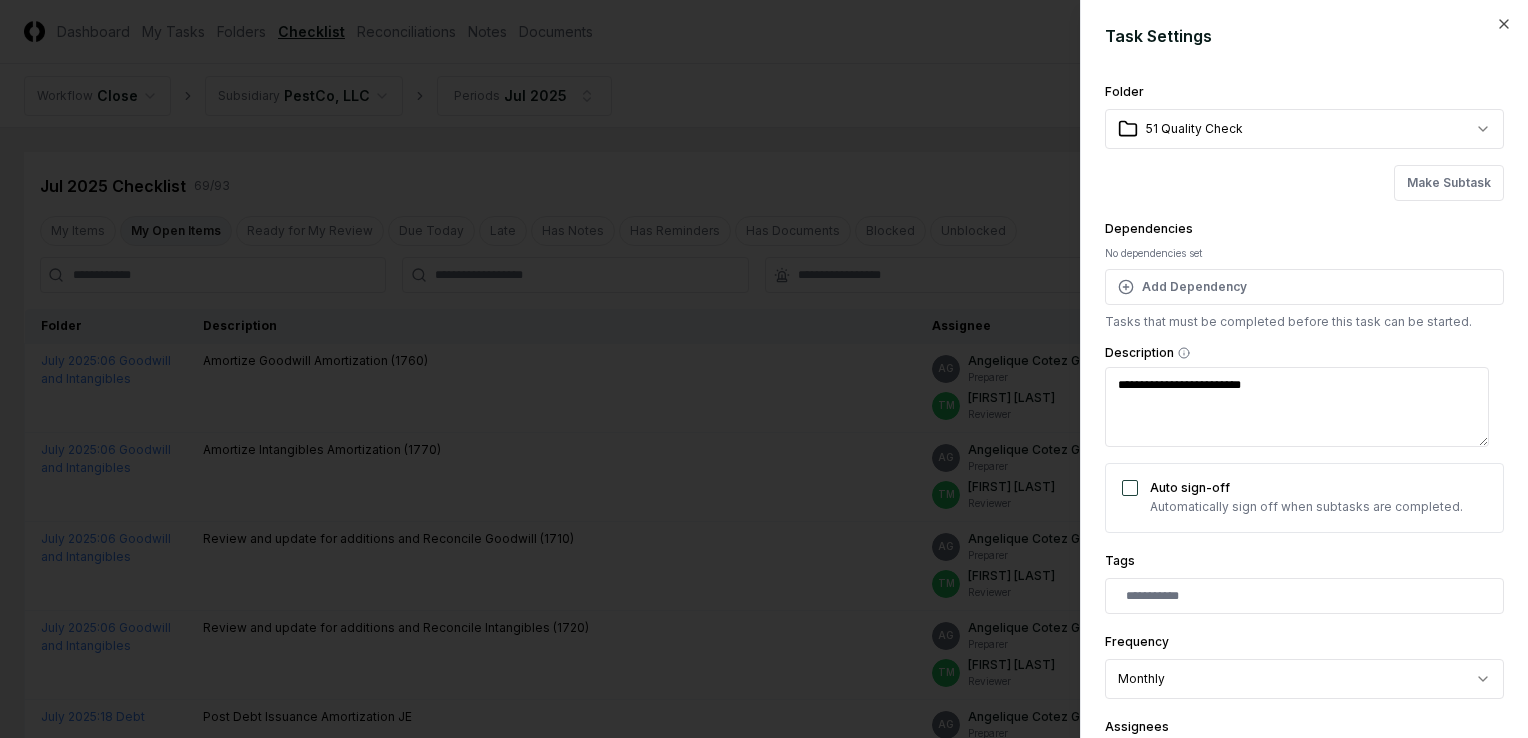 type on "**********" 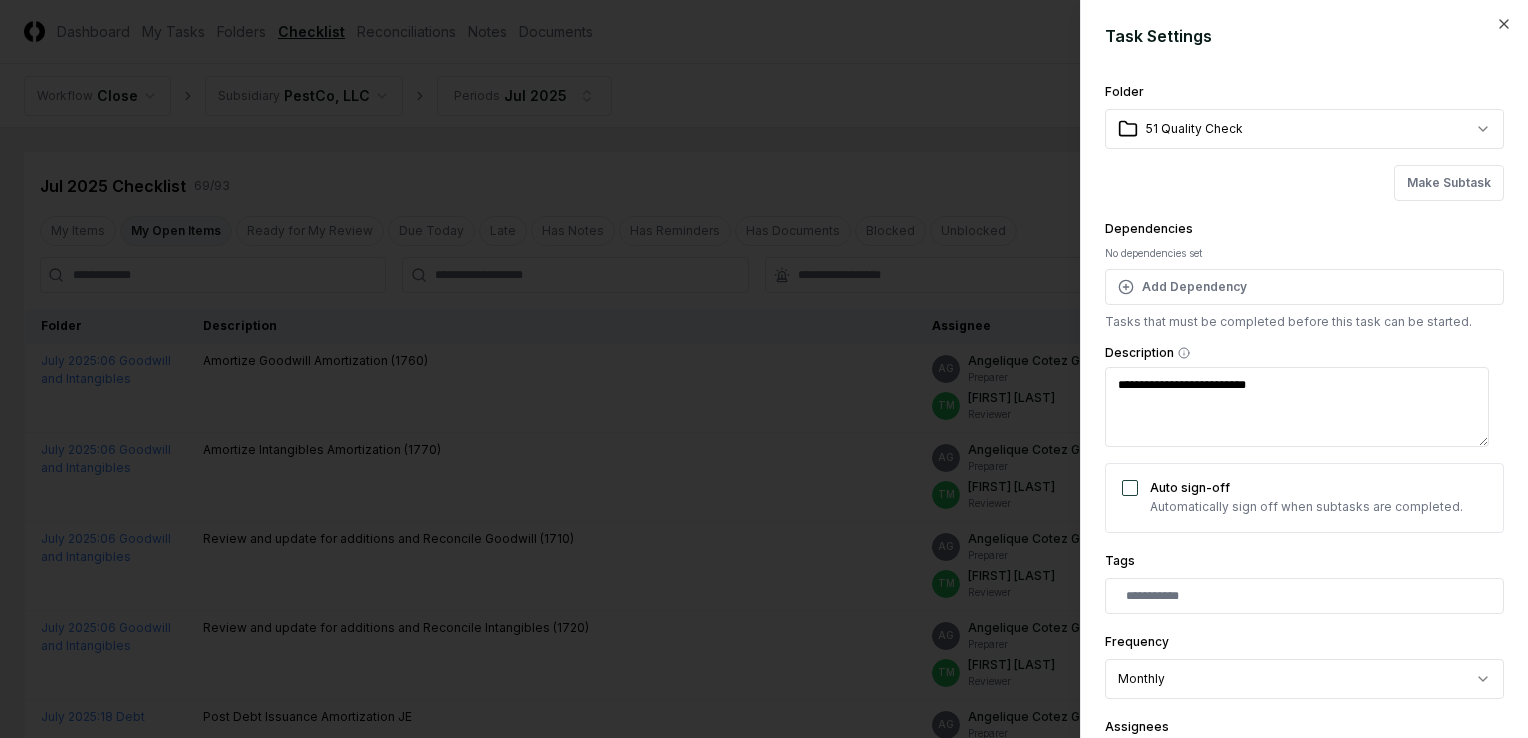 type on "*" 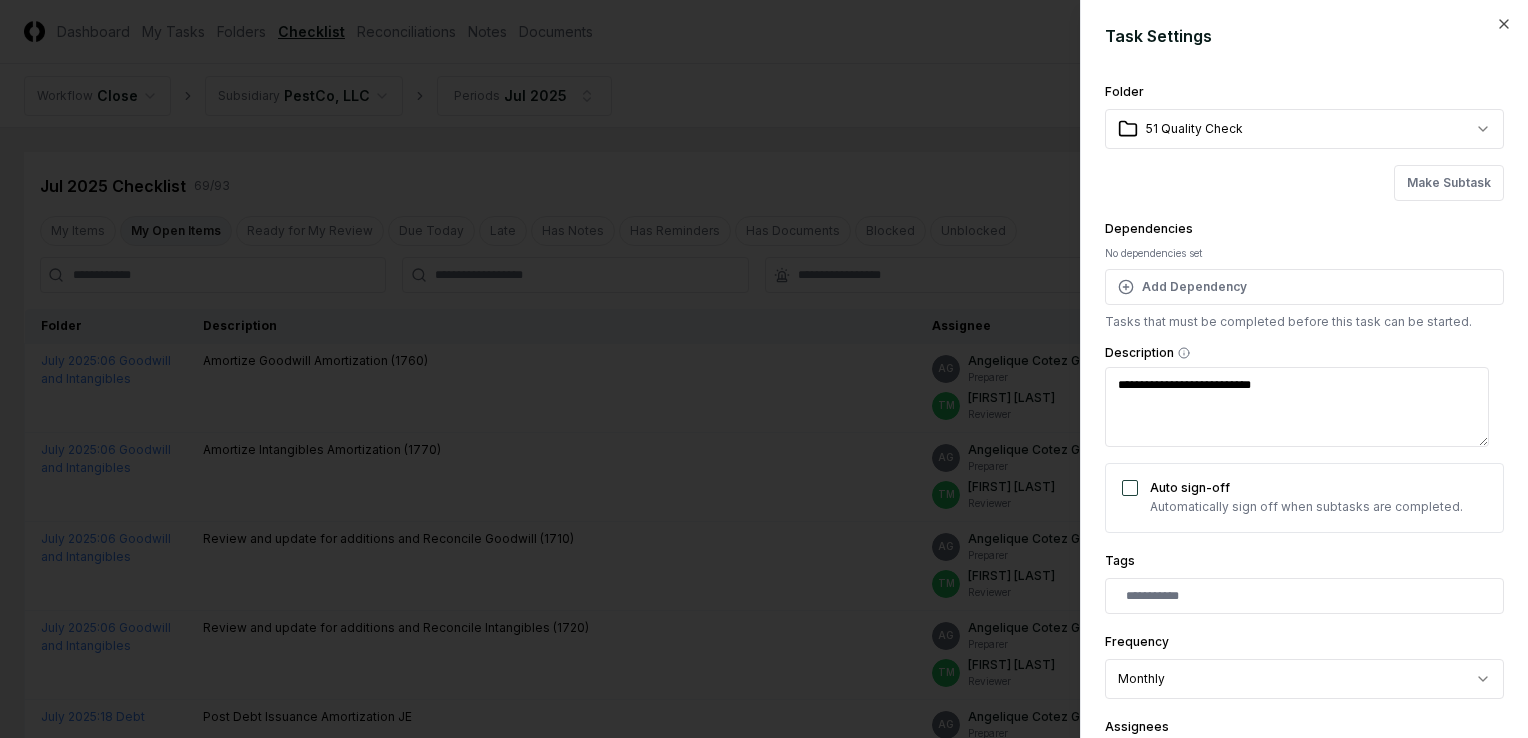 type on "**********" 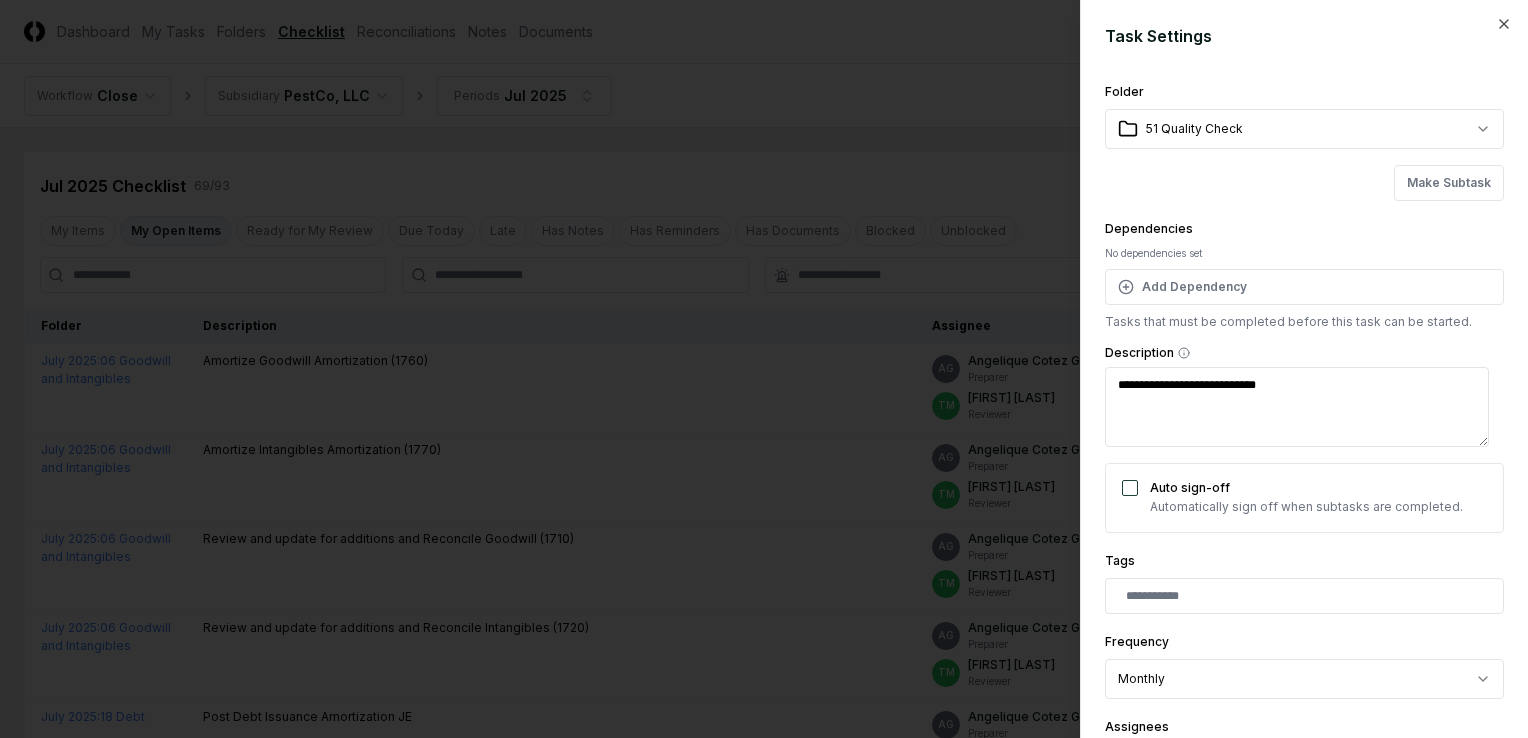 type on "**********" 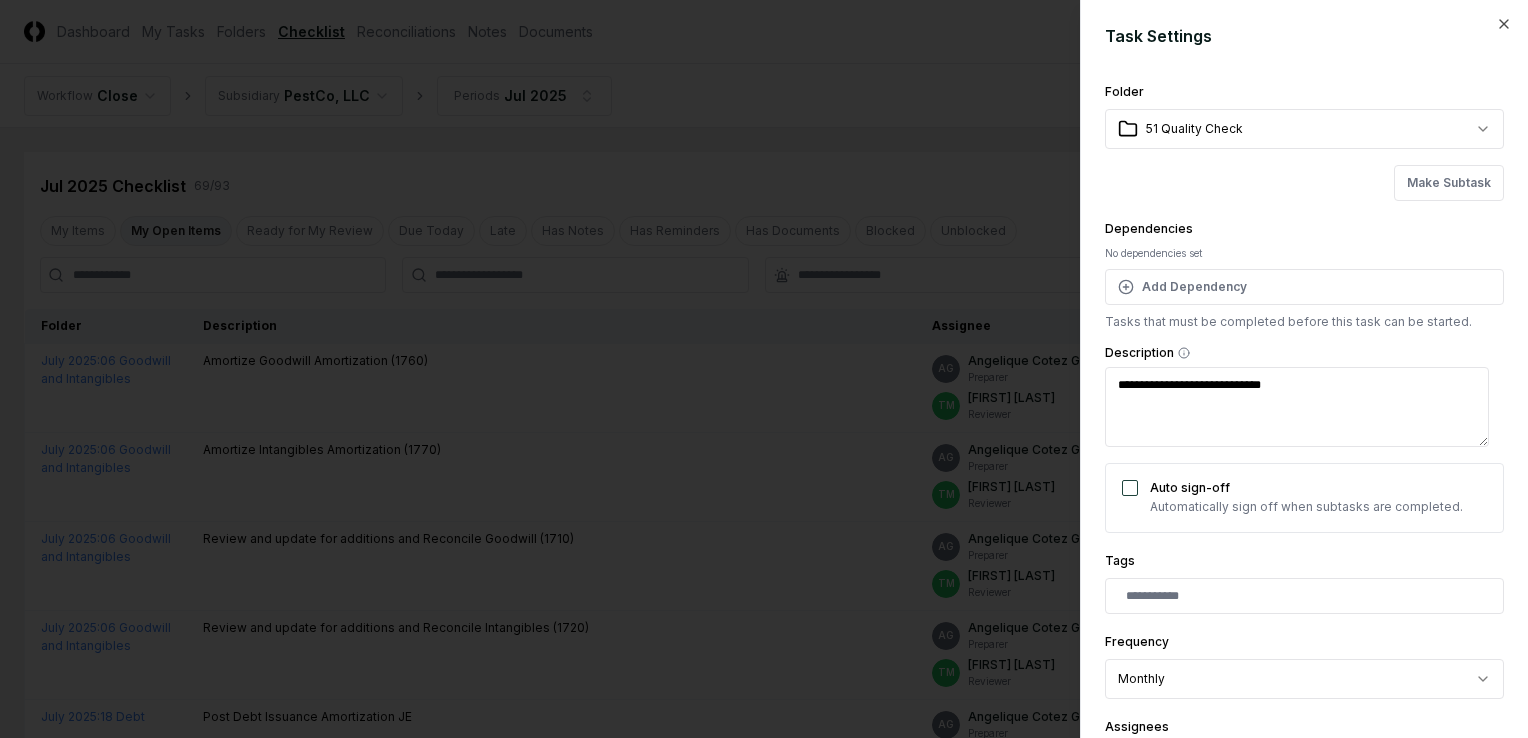 type on "**********" 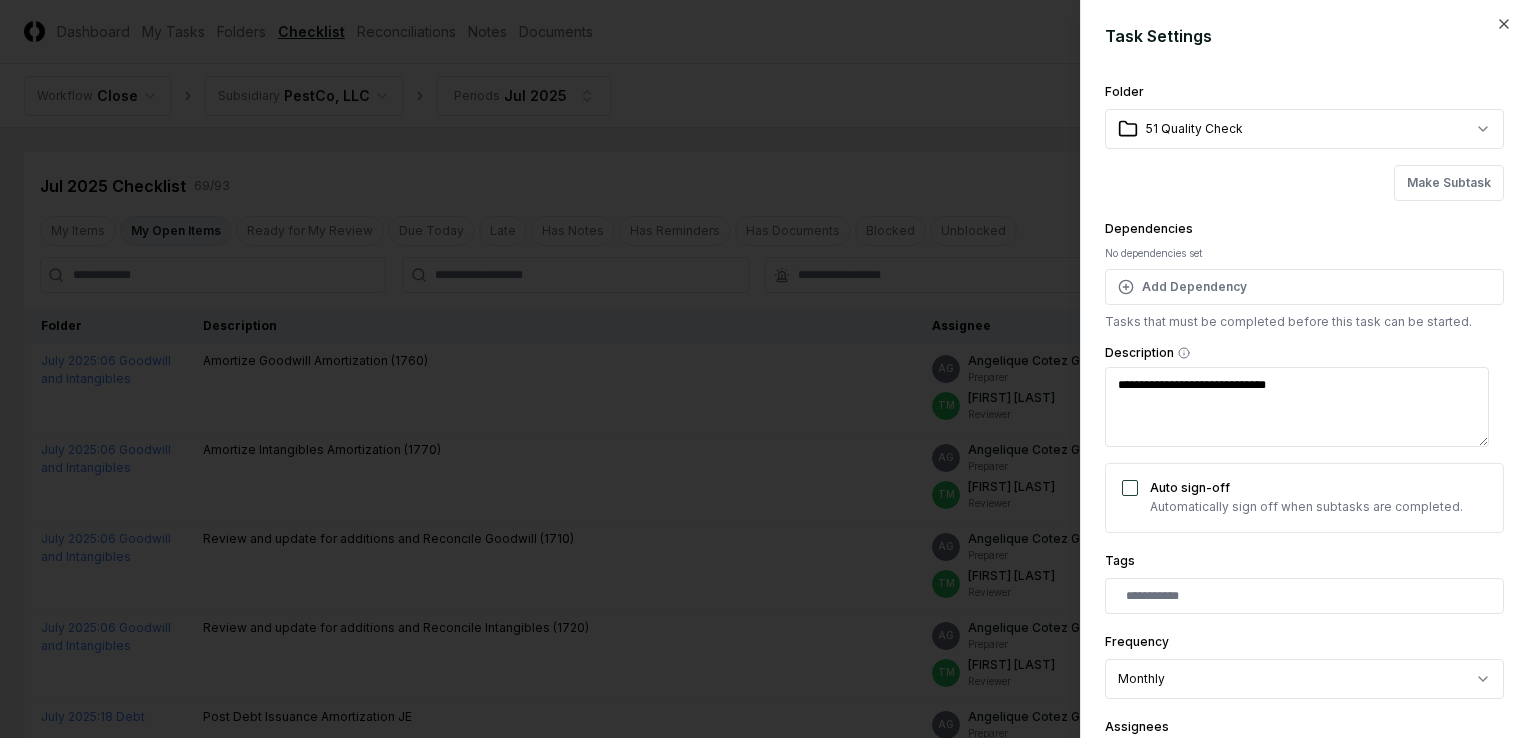 type on "**********" 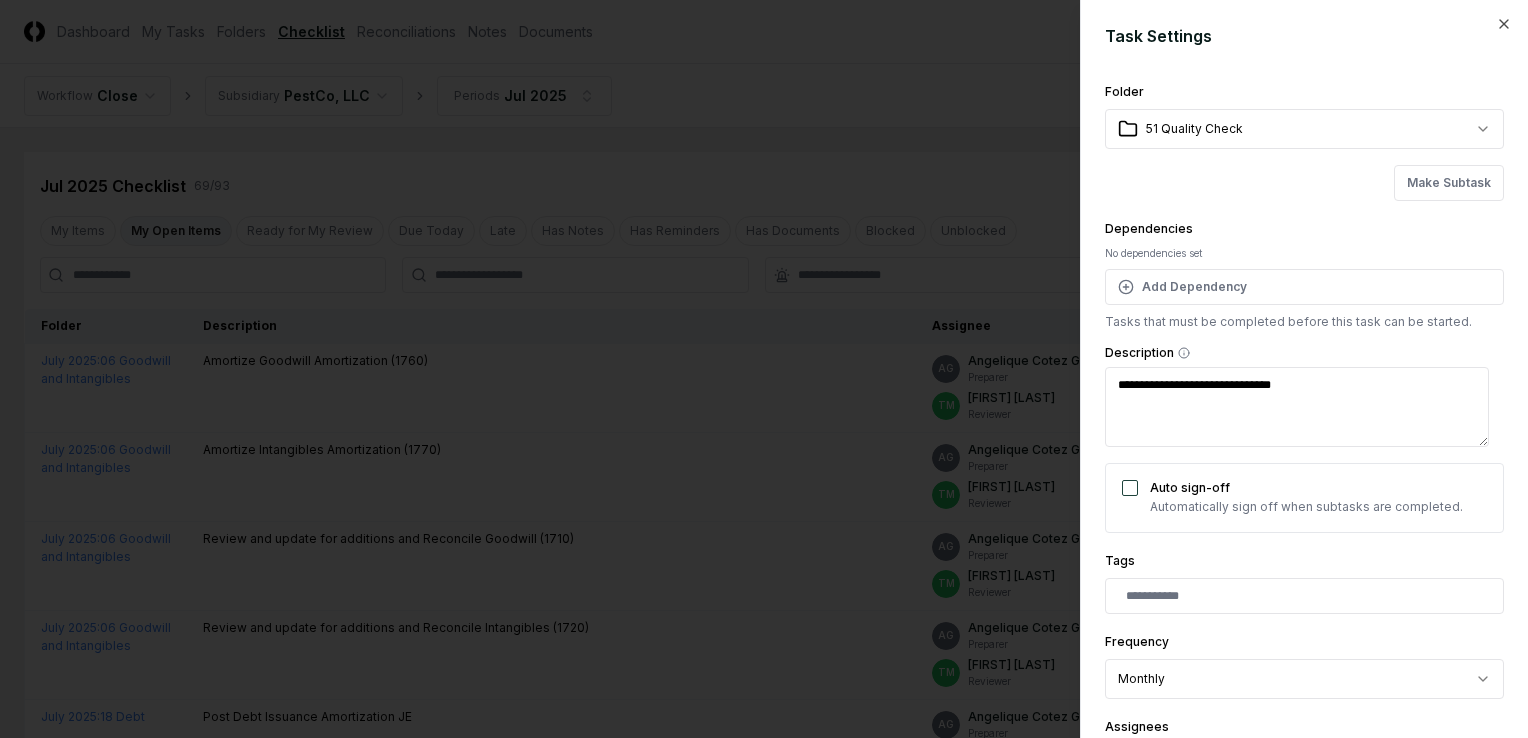 type on "**********" 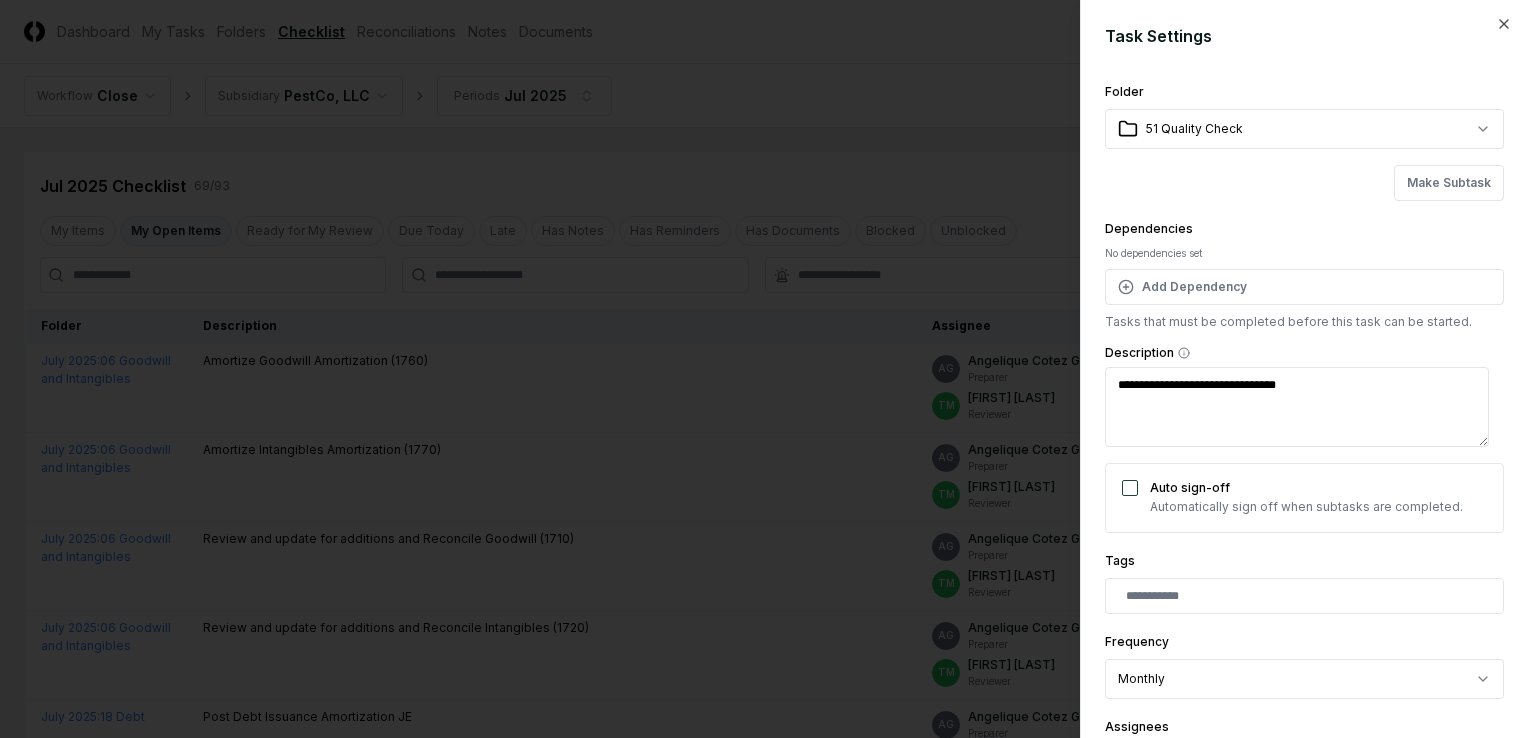 type on "**********" 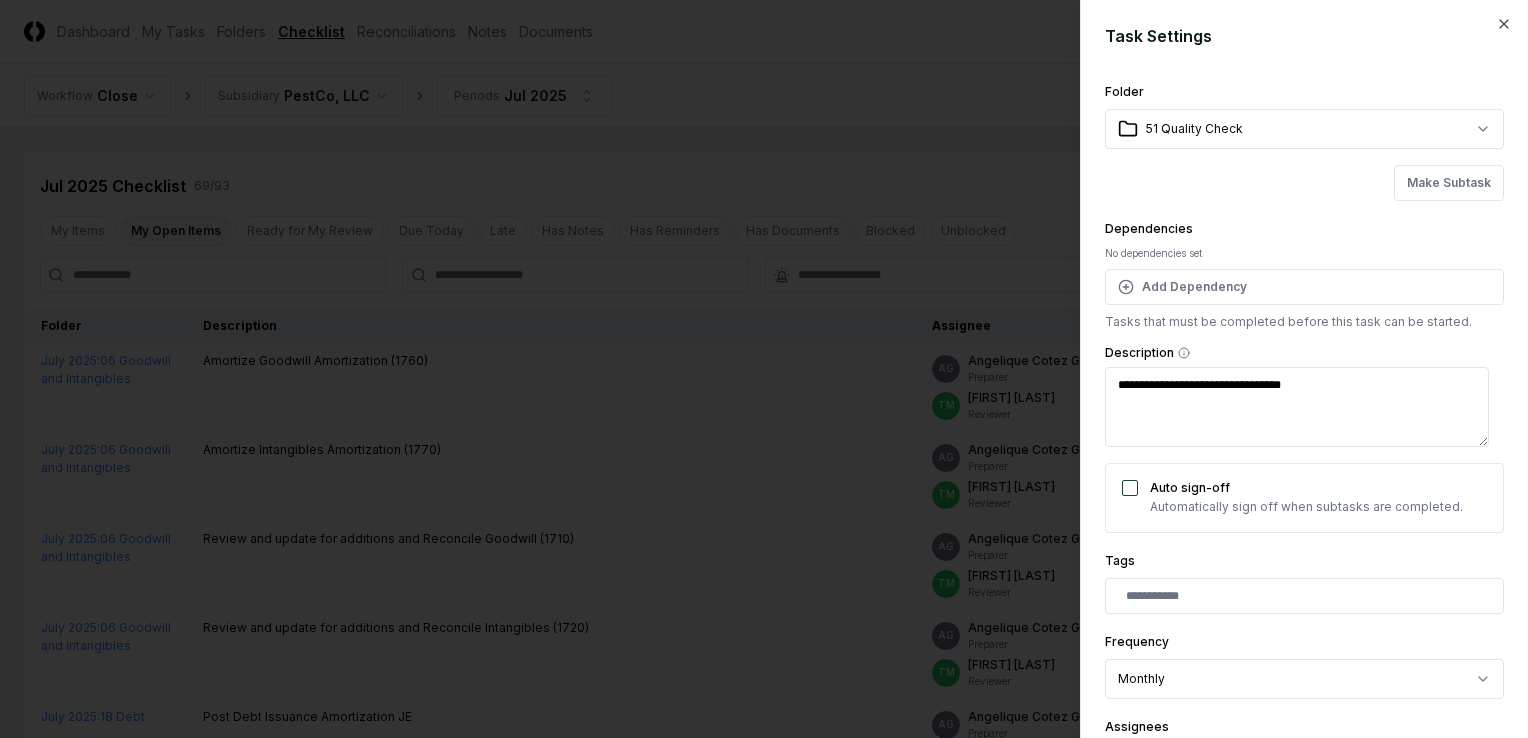 type on "*" 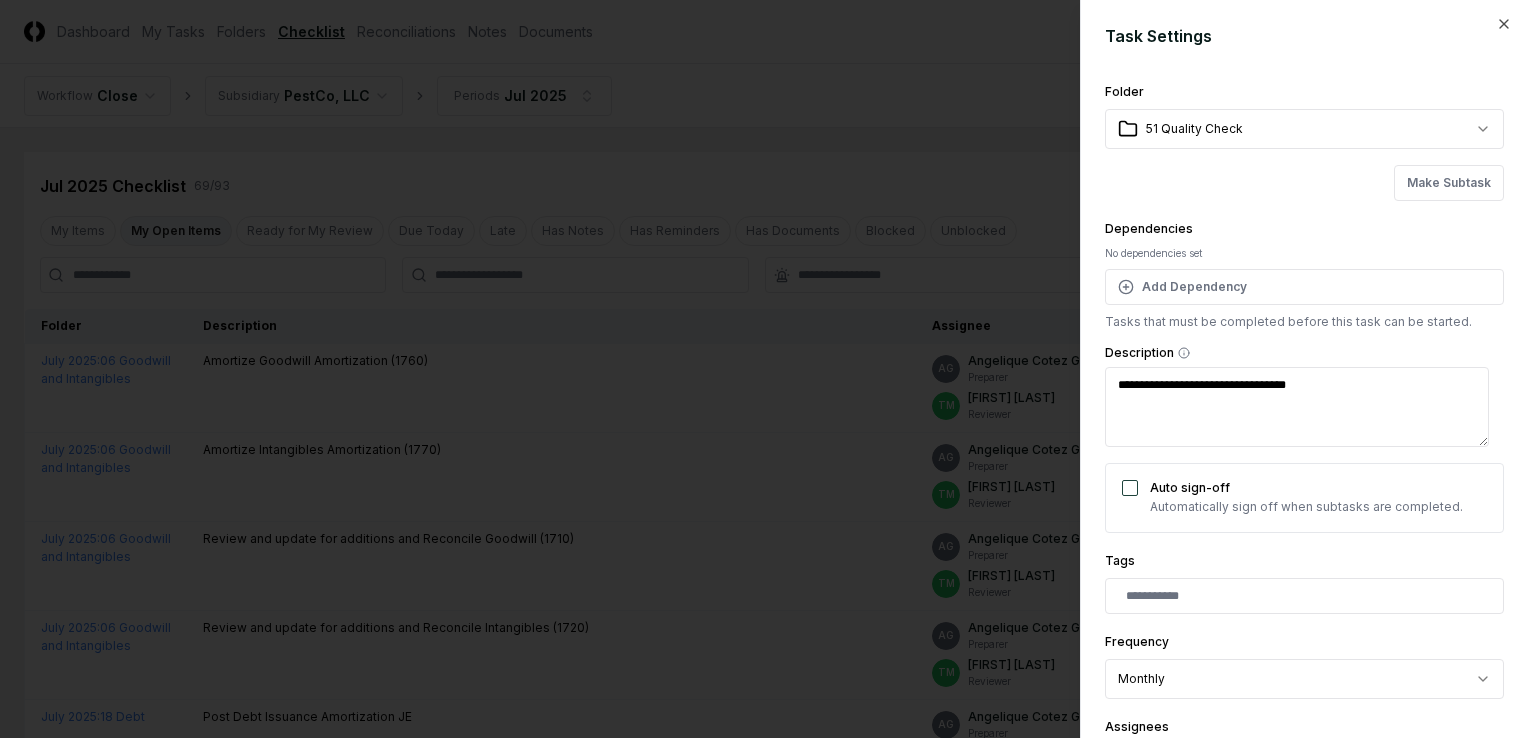 type on "**********" 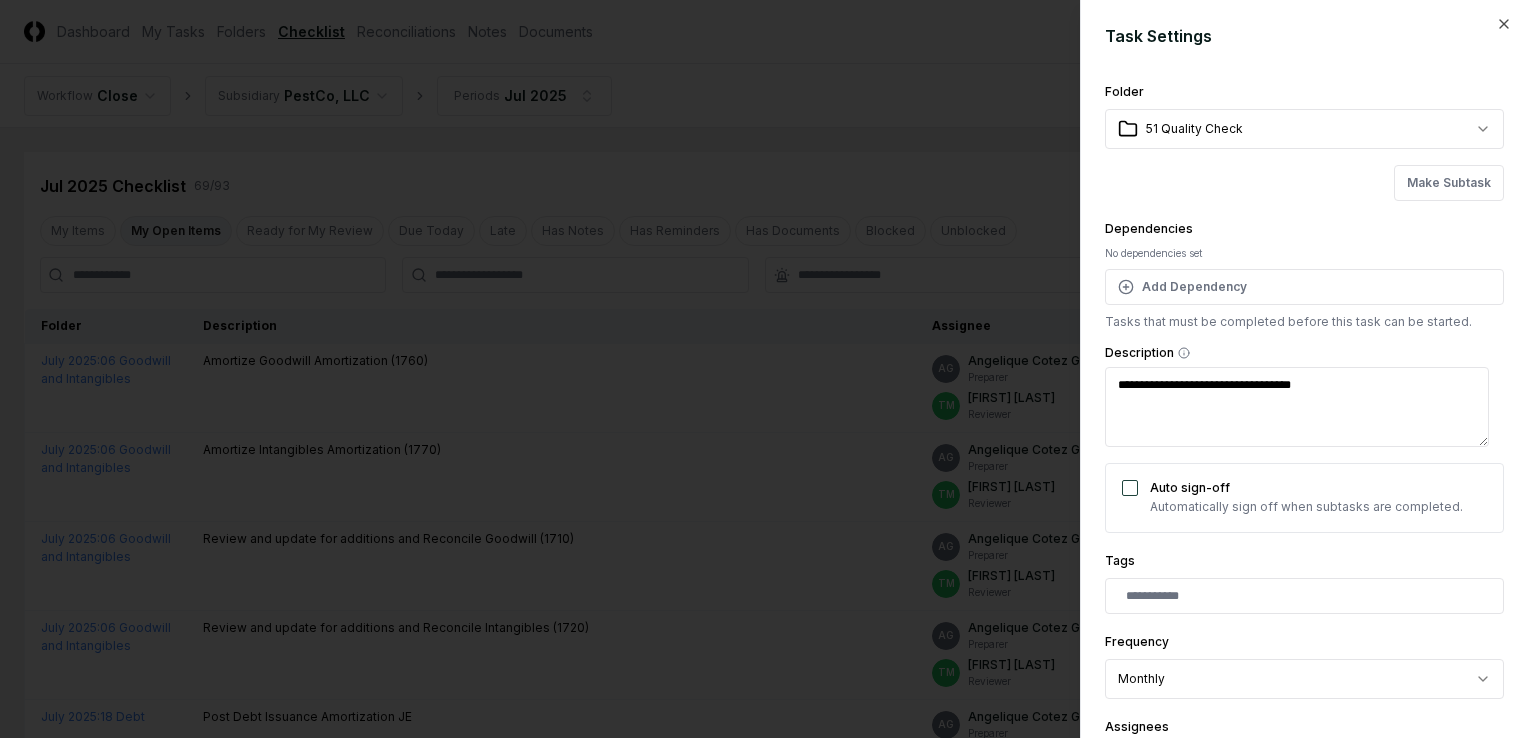 type on "**********" 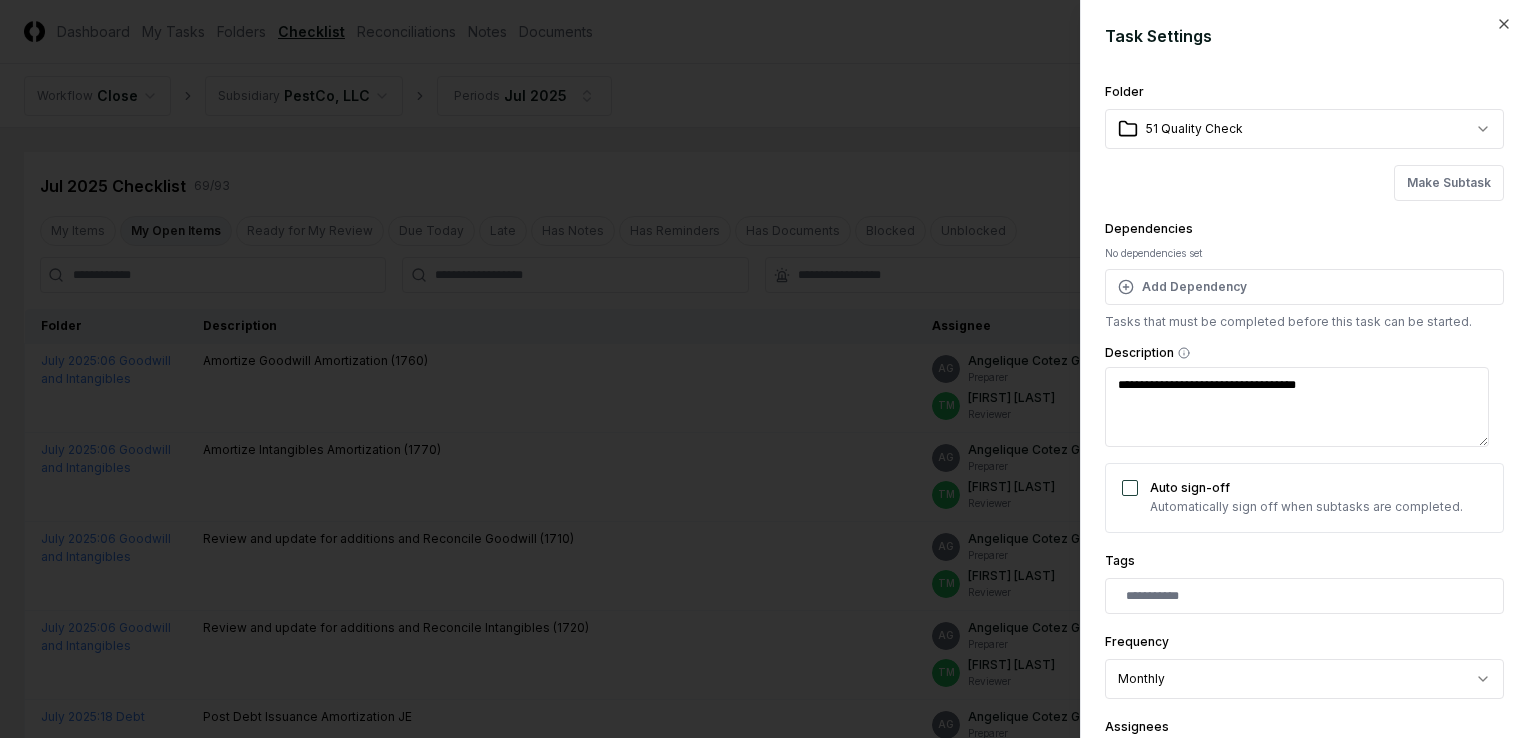 type on "**********" 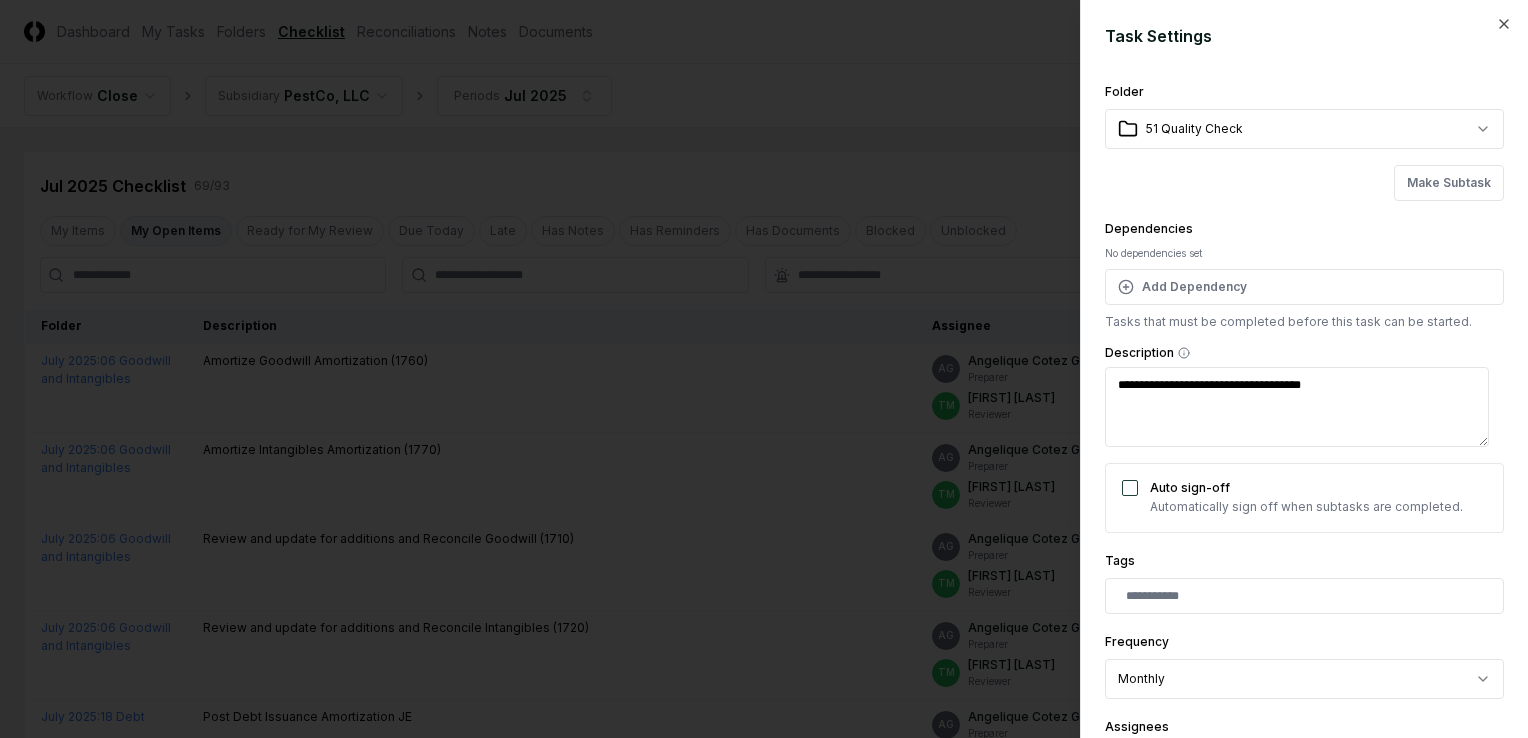 type on "**********" 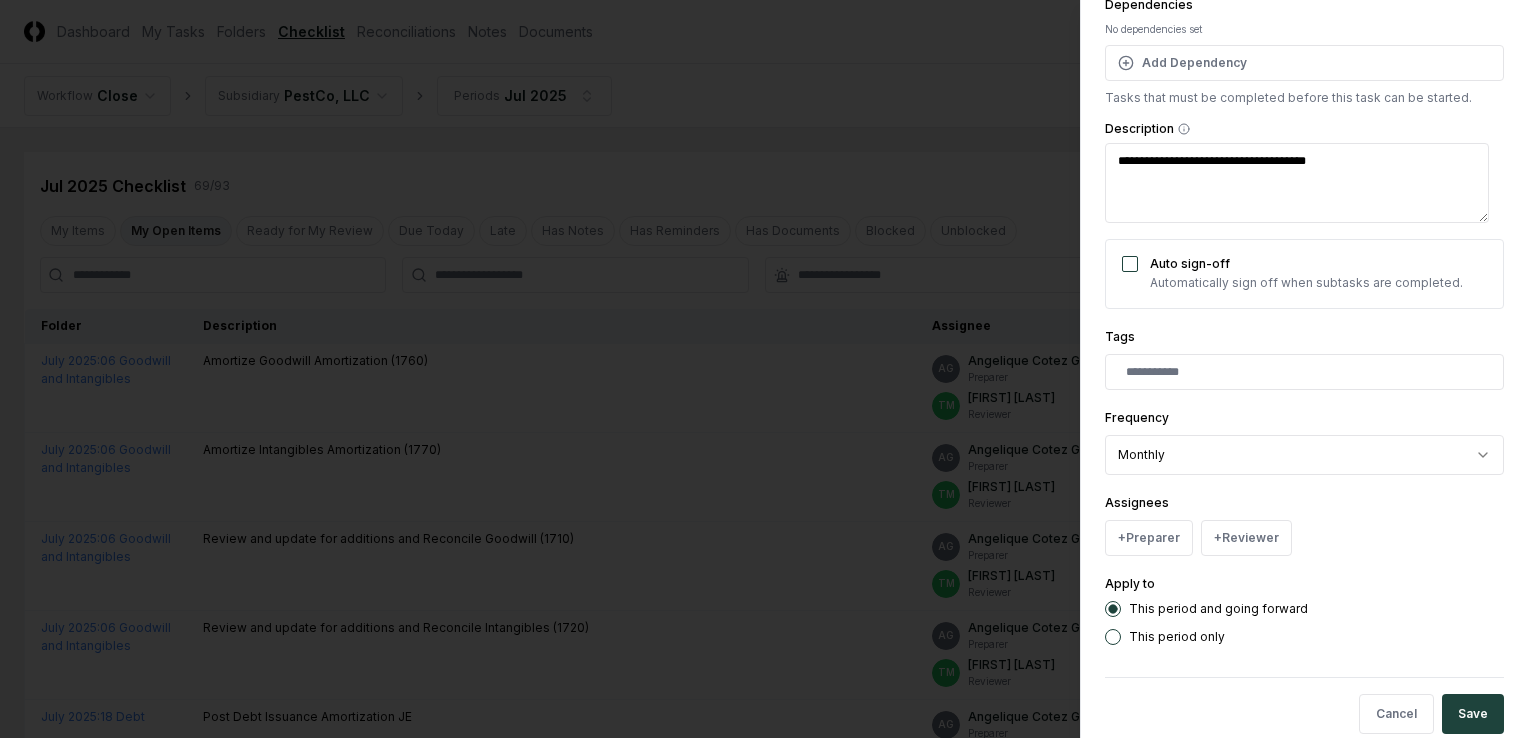 scroll, scrollTop: 258, scrollLeft: 0, axis: vertical 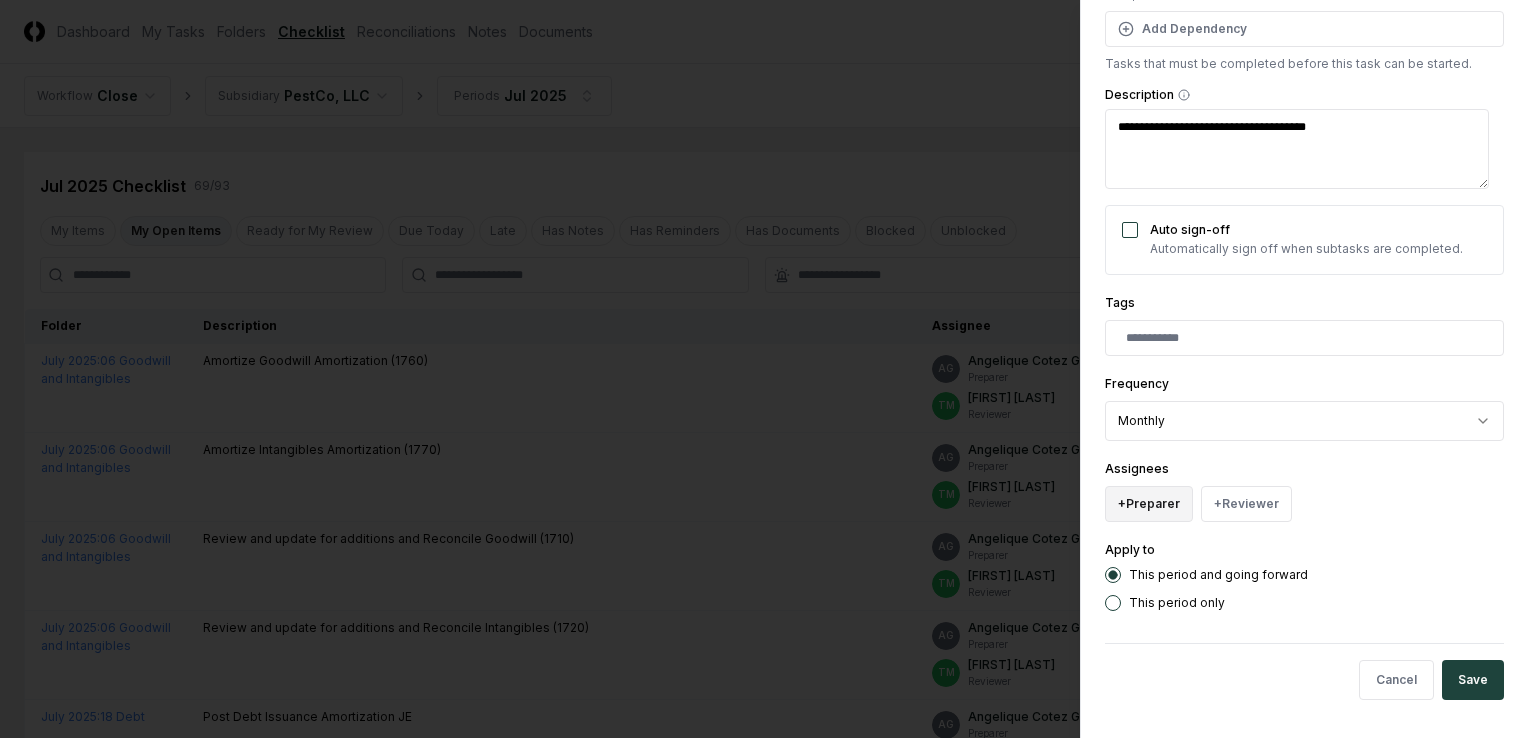 type on "**********" 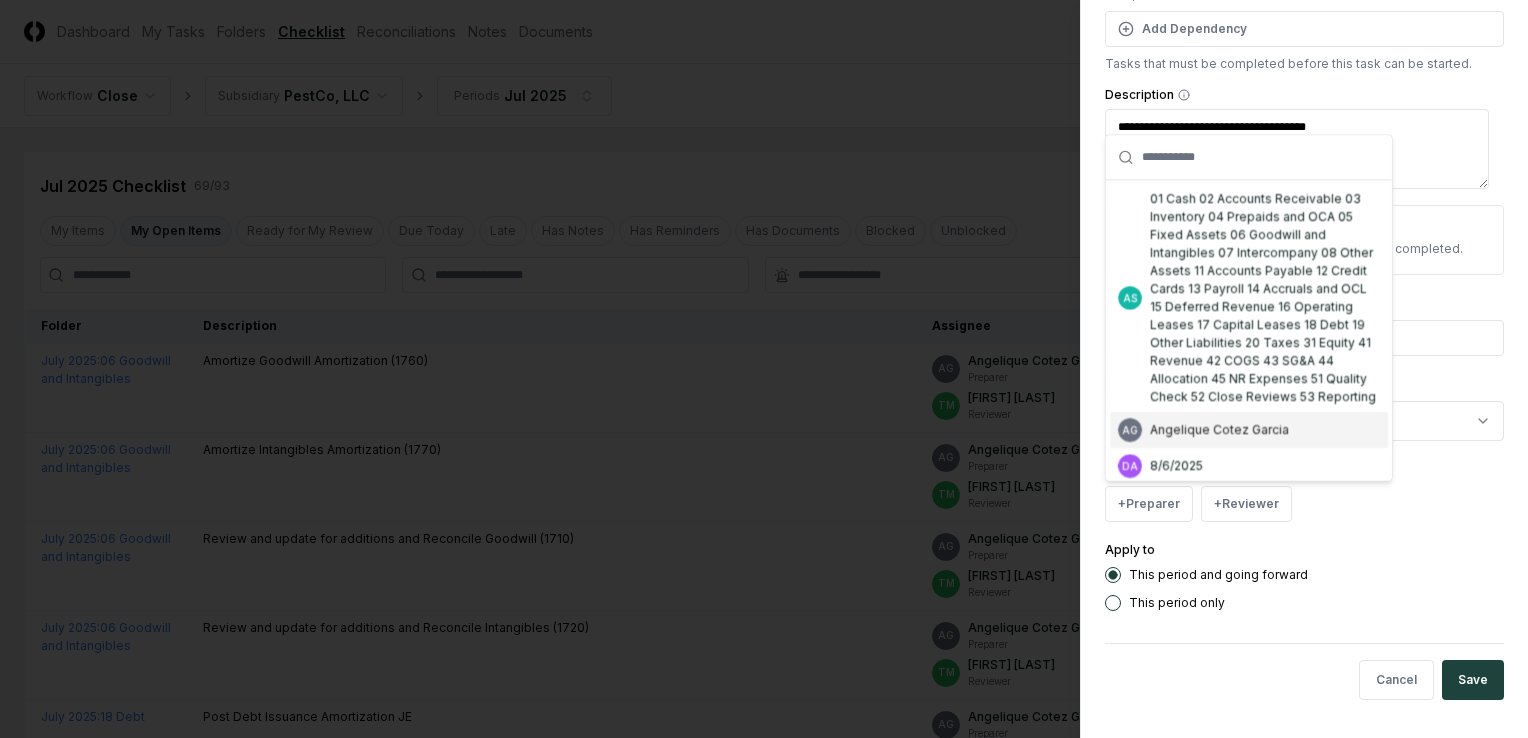 click on "Angelique Cotez Garcia" at bounding box center (1219, 430) 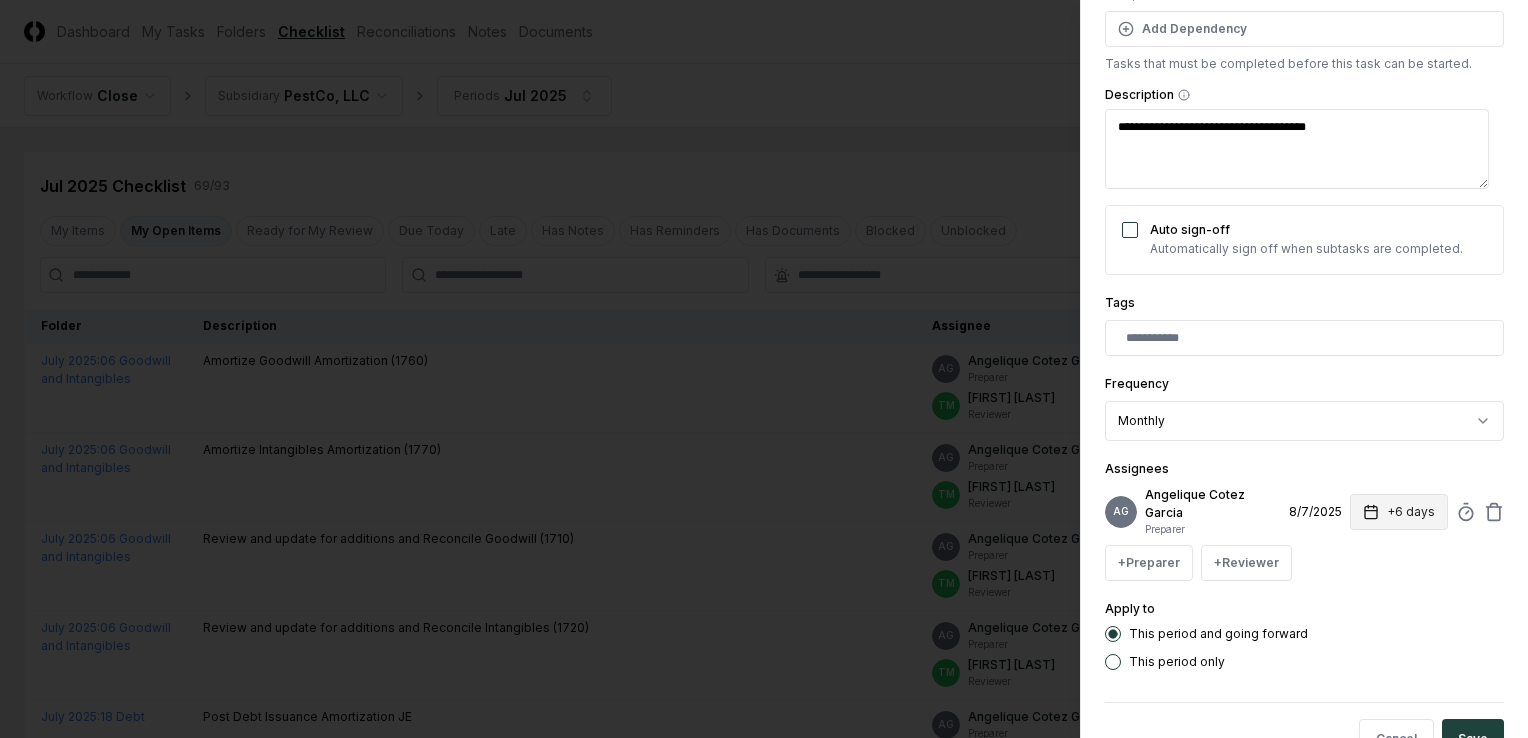click on "+6 days" at bounding box center (1399, 512) 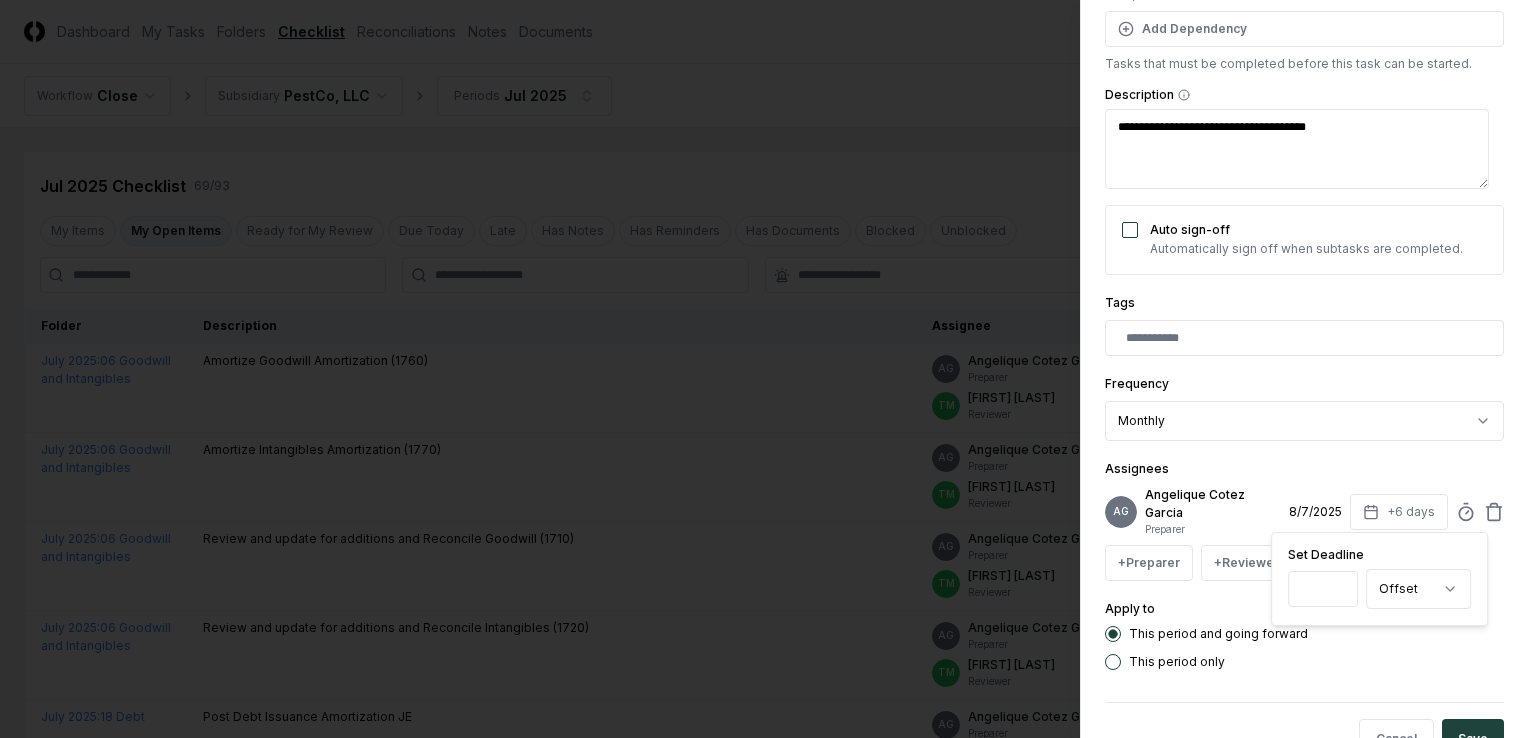 click on "*" at bounding box center [1323, 589] 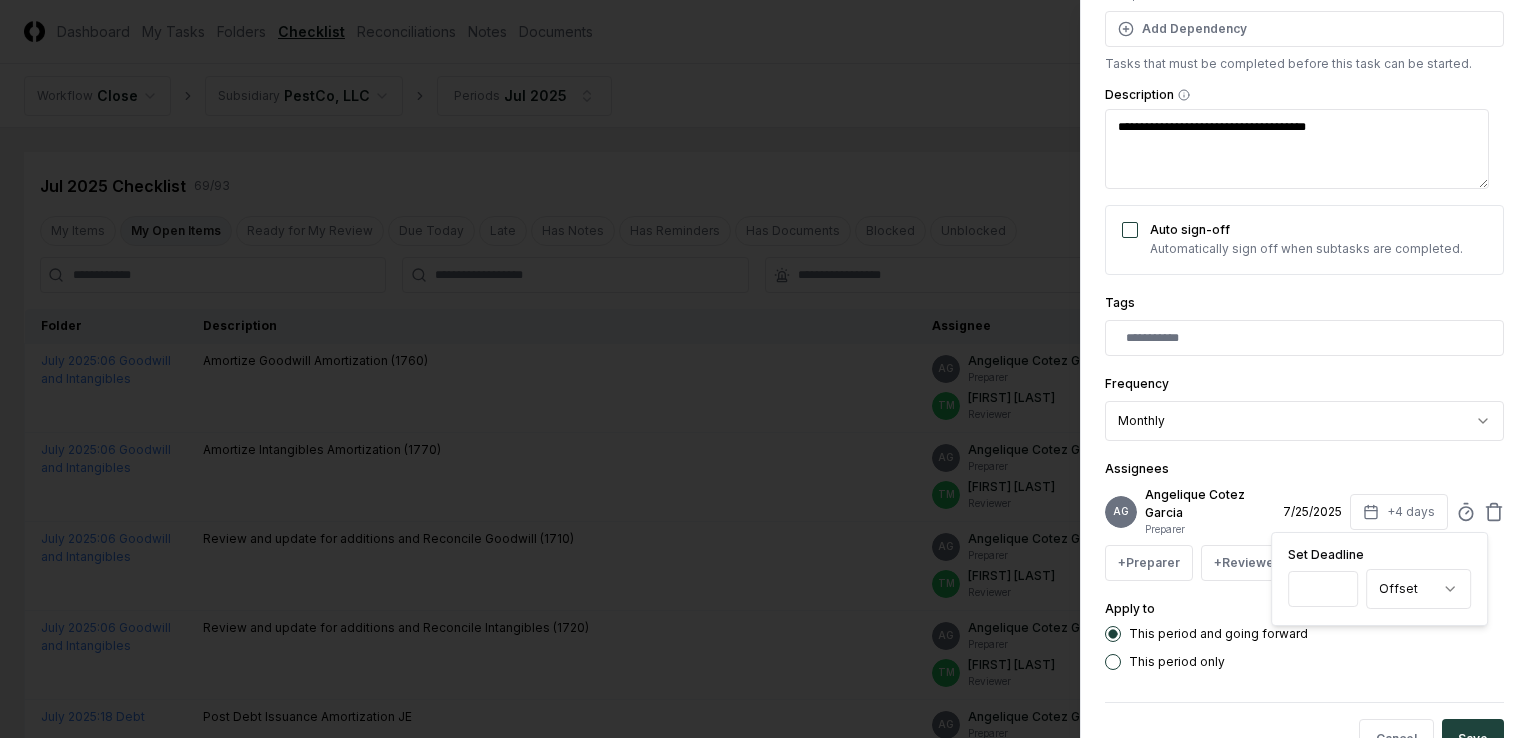 click on "*" at bounding box center (1323, 589) 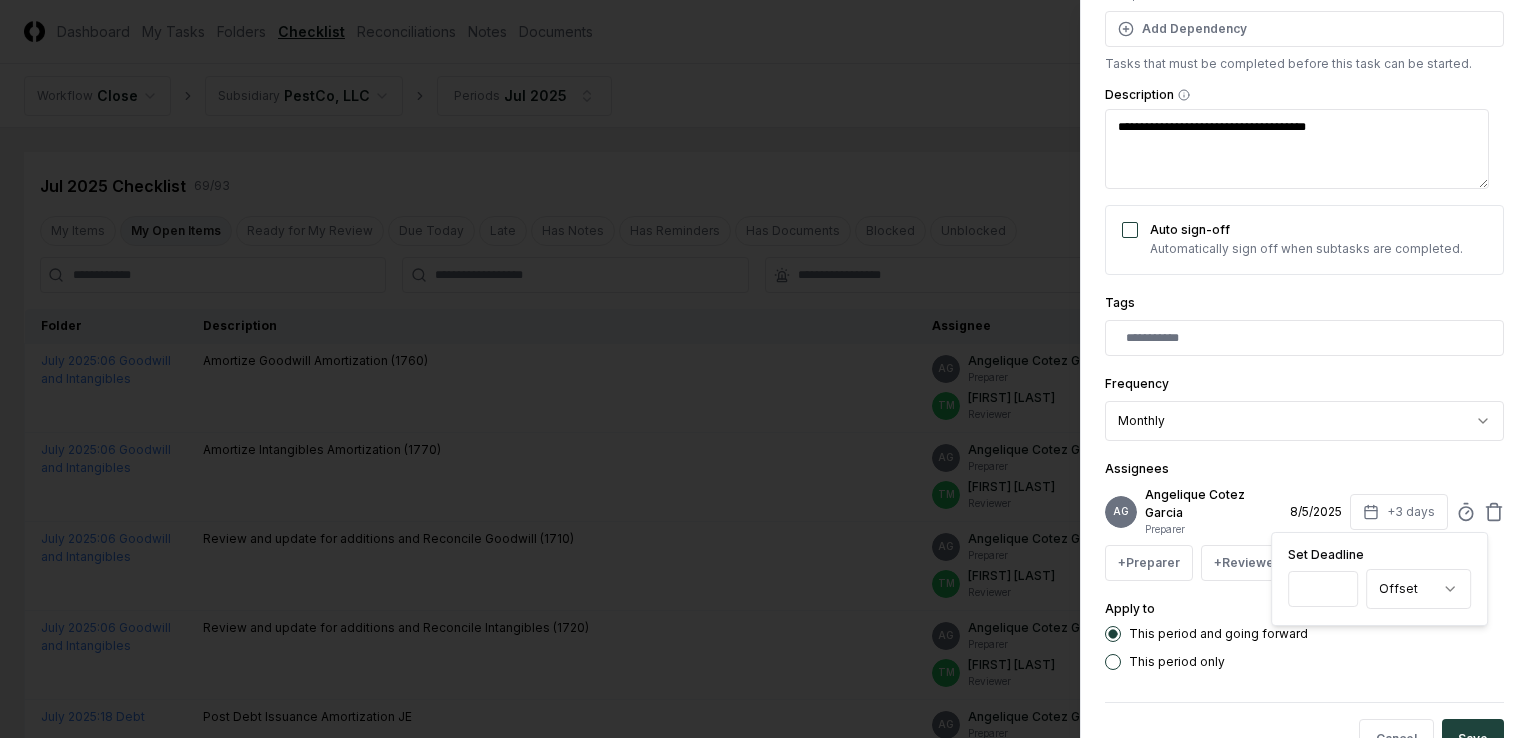 click on "*" at bounding box center [1323, 589] 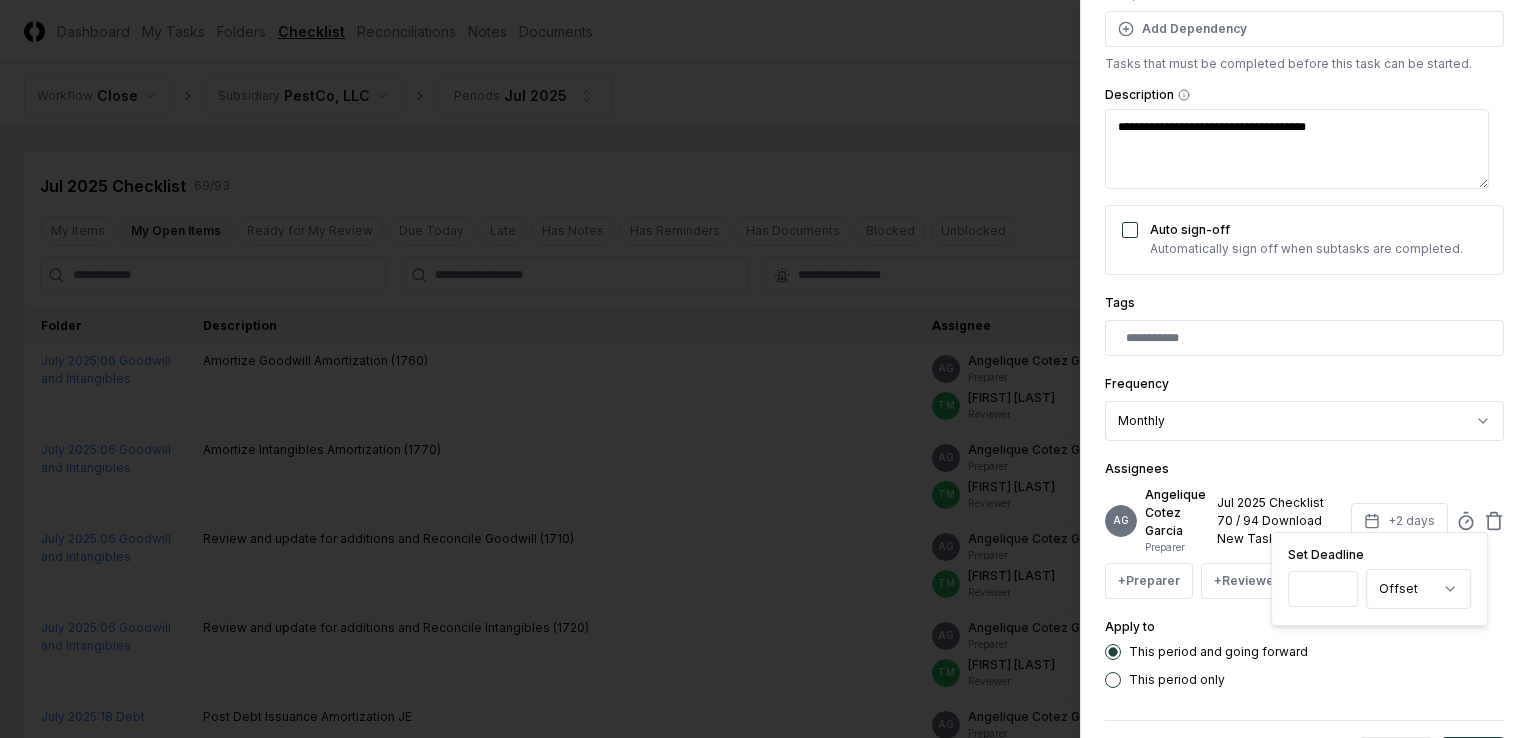click on "*" at bounding box center [1323, 589] 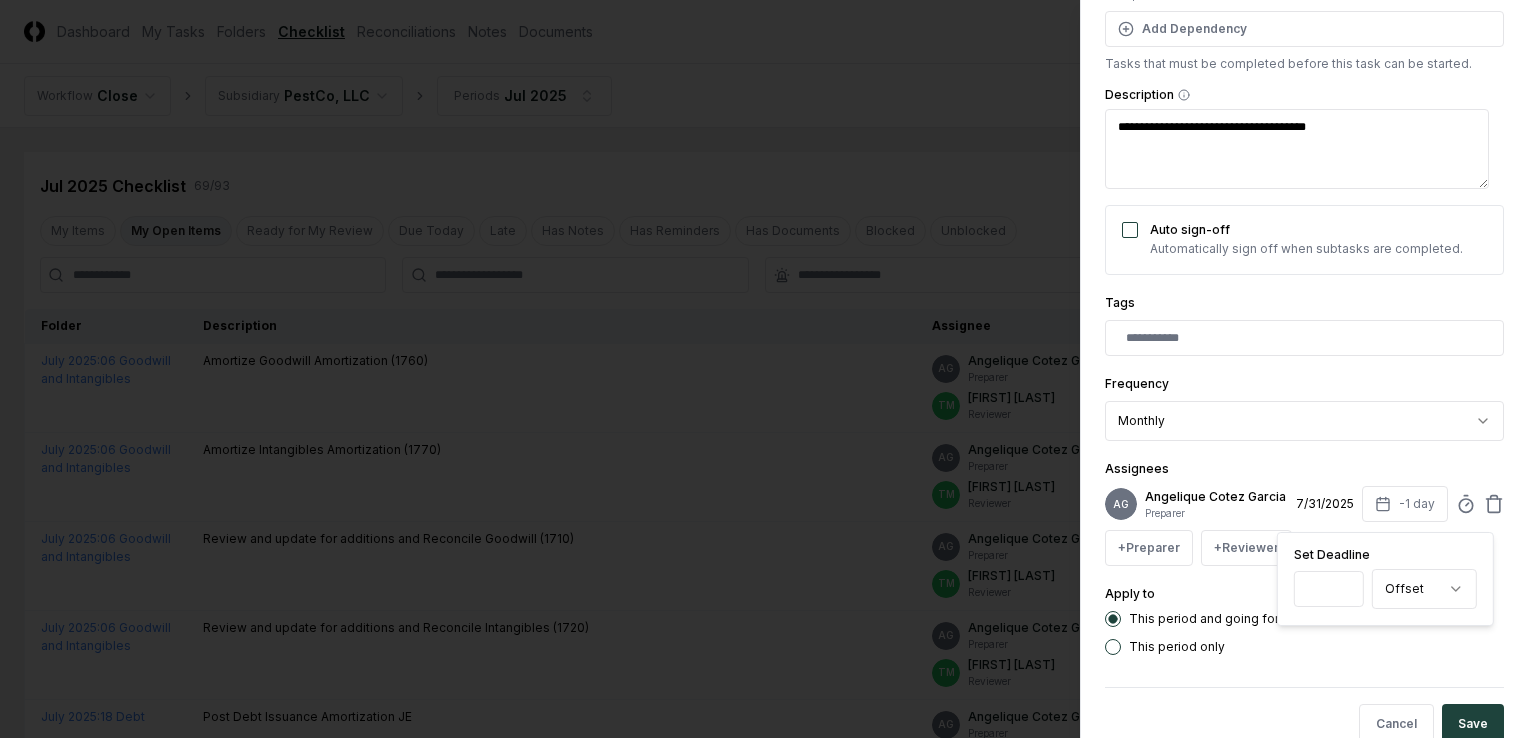 click on "**" at bounding box center [1329, 589] 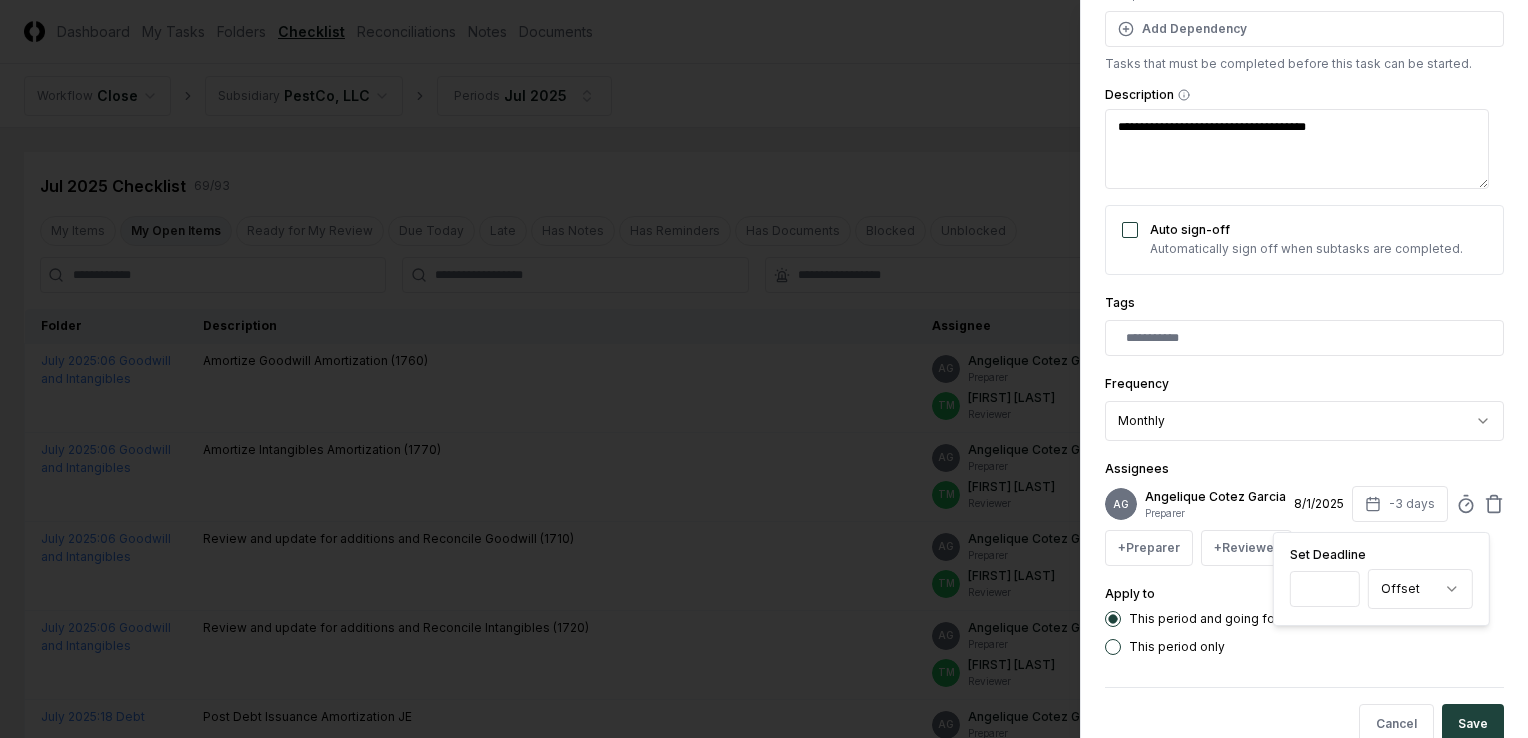 click on "**" at bounding box center (1325, 589) 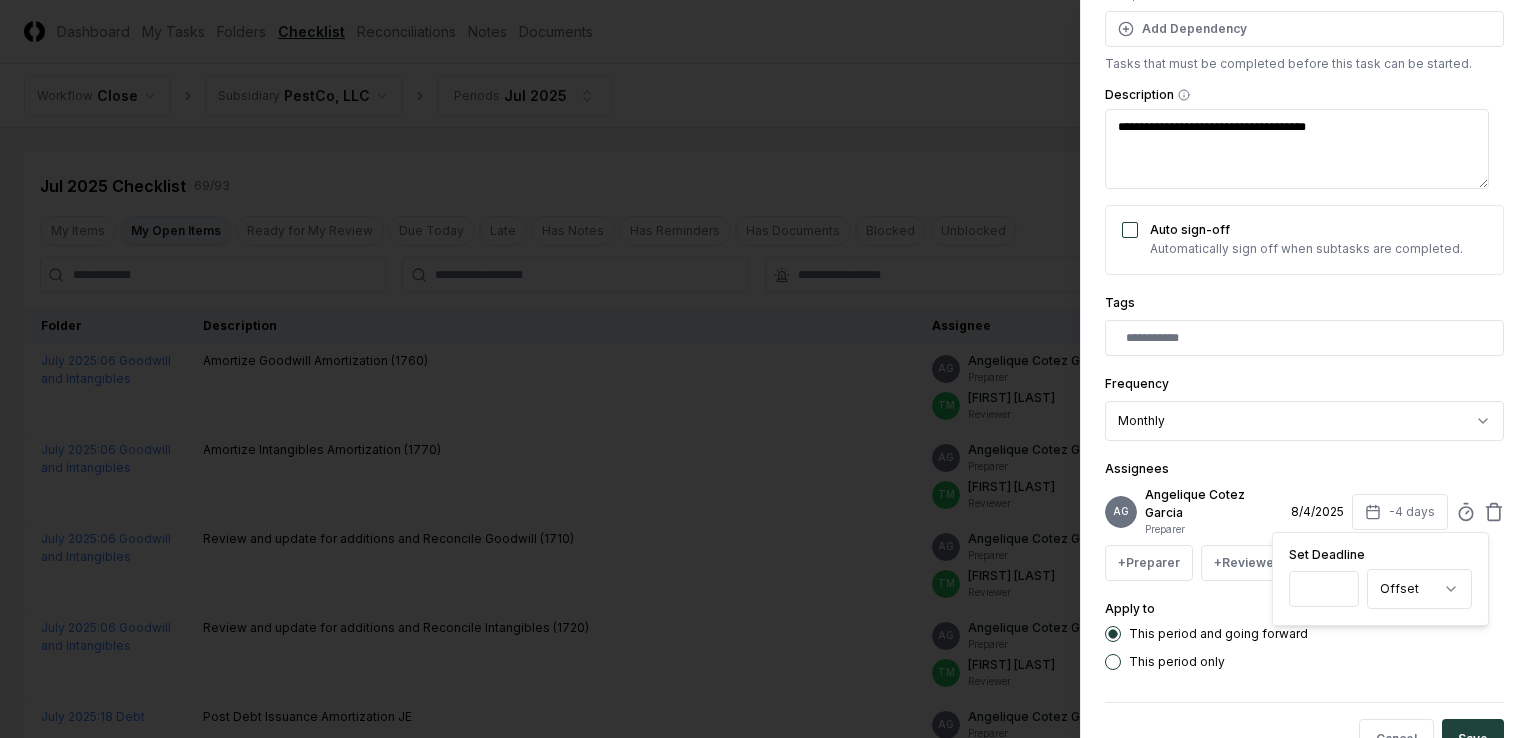click on "**" at bounding box center (1324, 589) 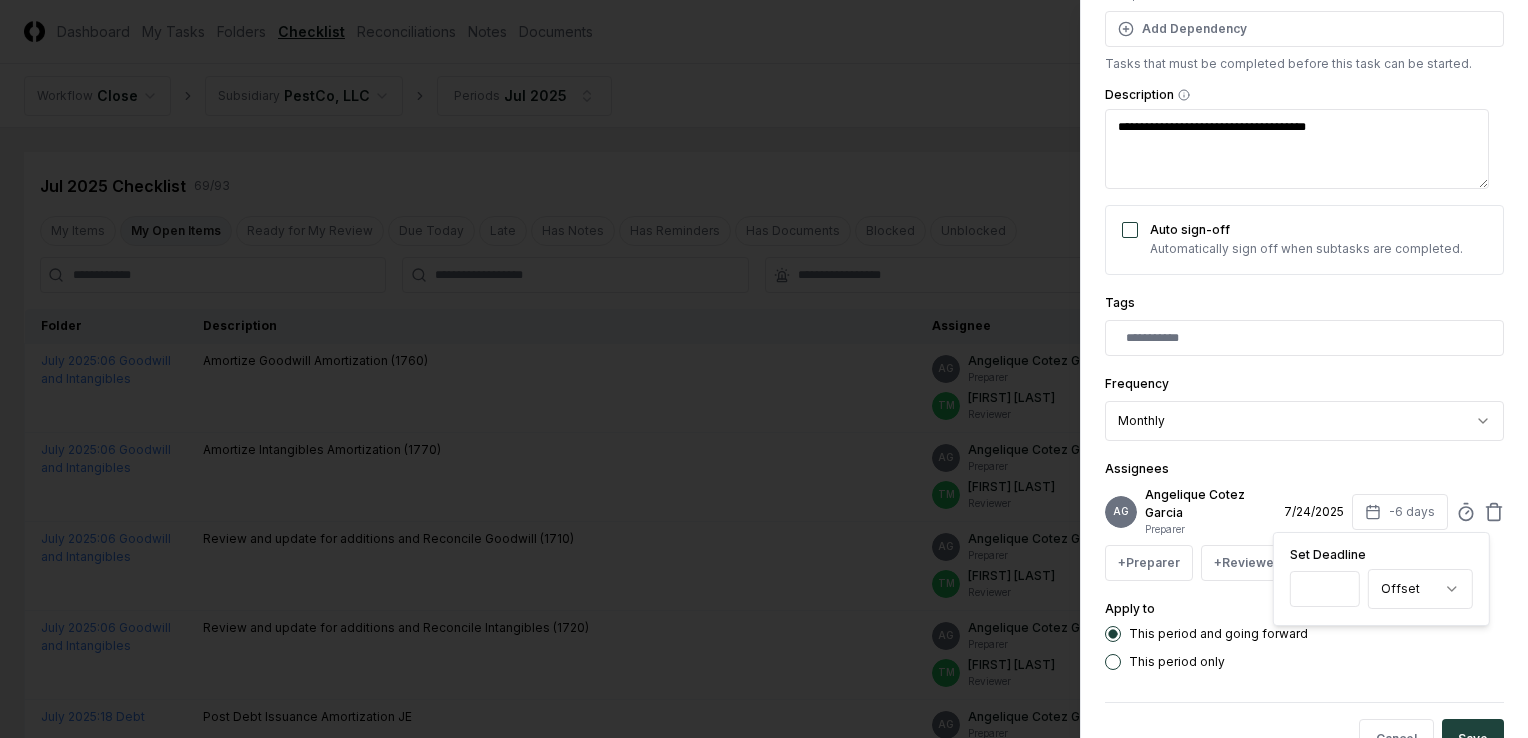 click on "**" at bounding box center (1325, 589) 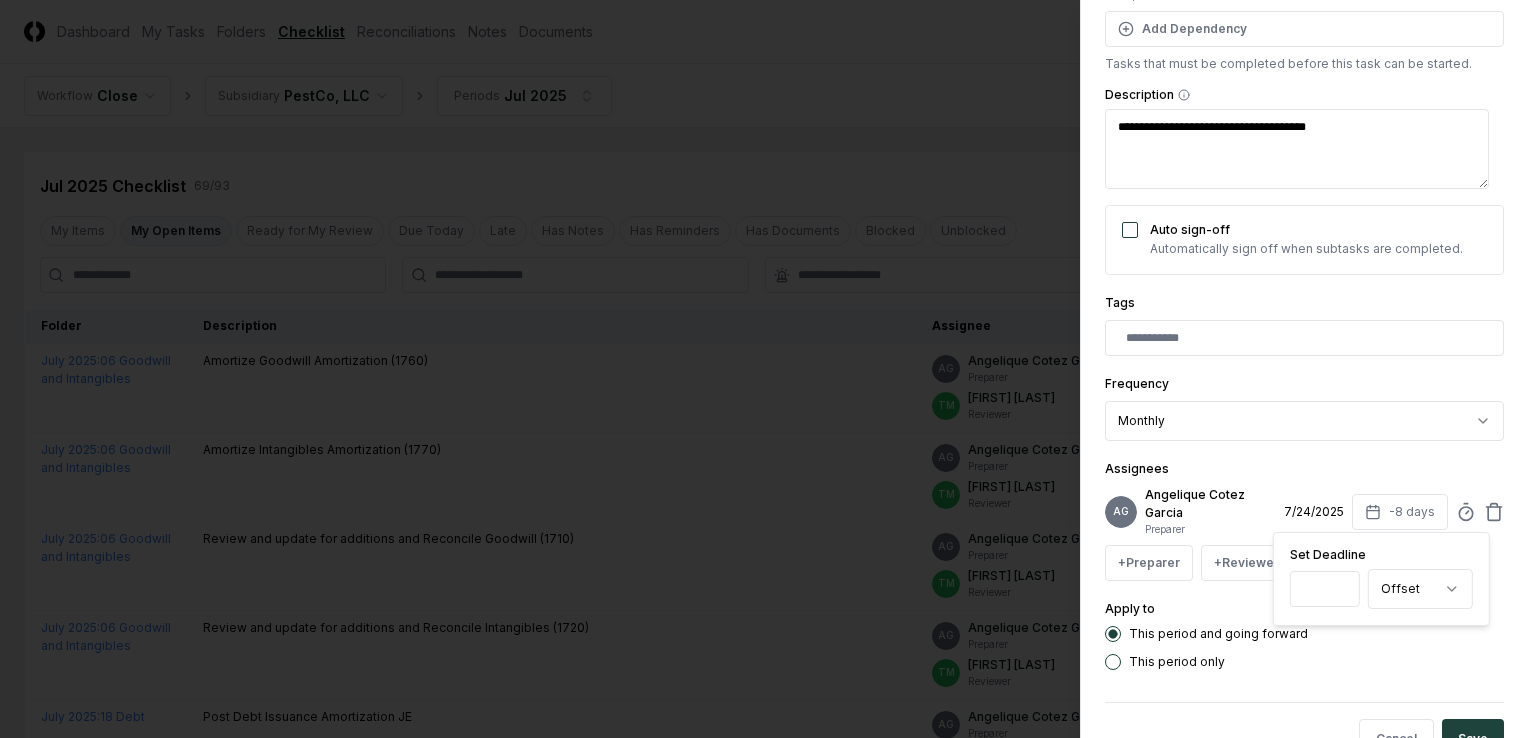 type on "**" 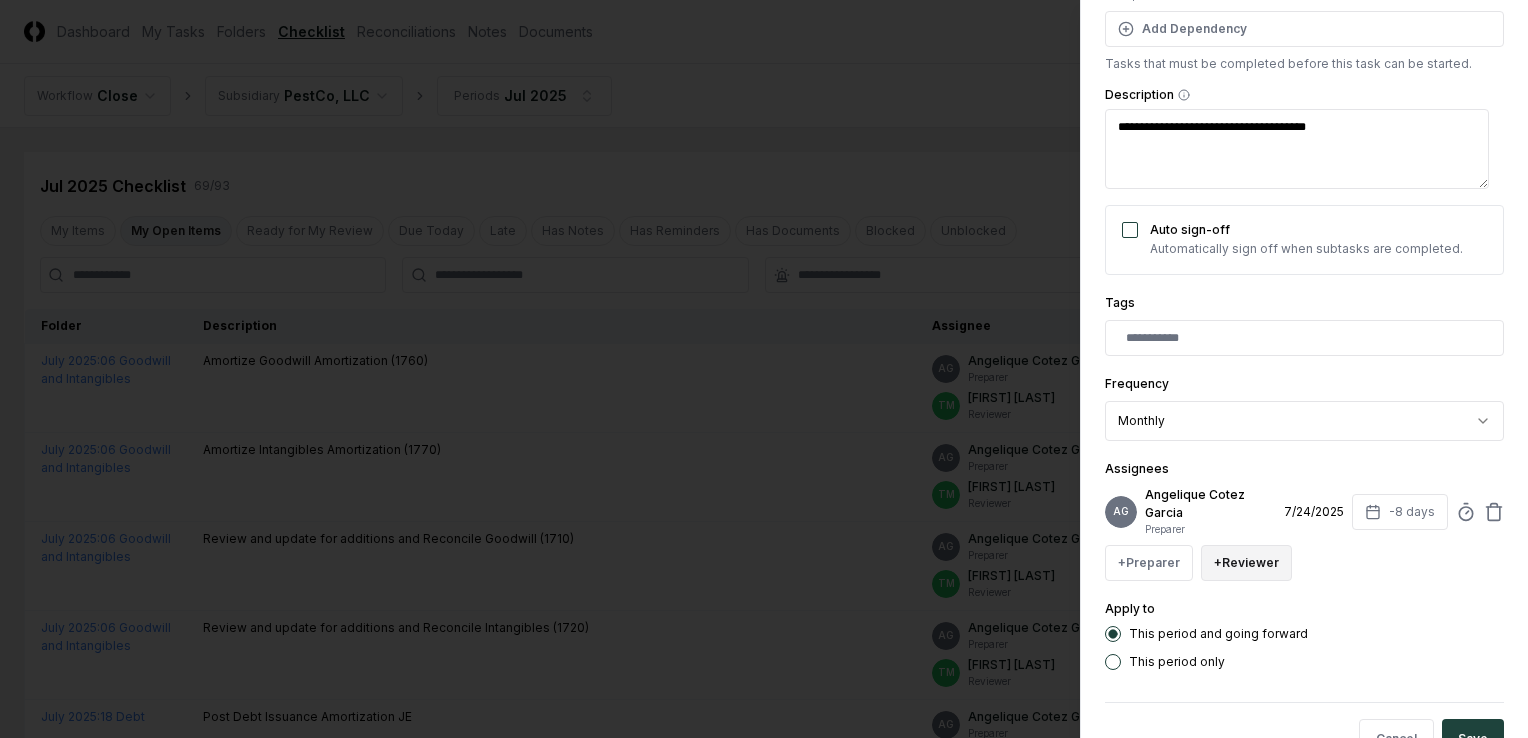 click on "+  Reviewer" at bounding box center [1246, 563] 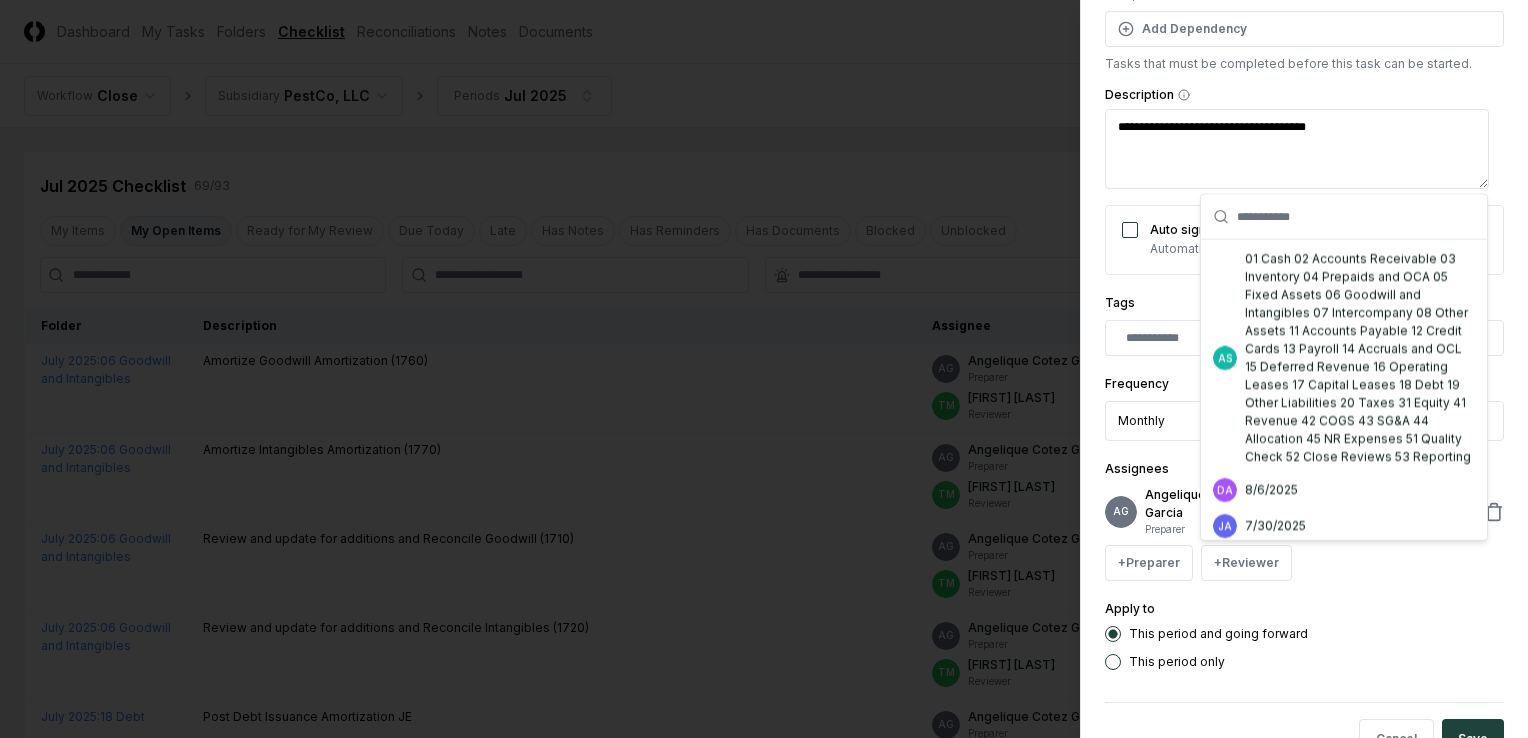 click on "[FIRST] [LAST]" at bounding box center [1288, 634] 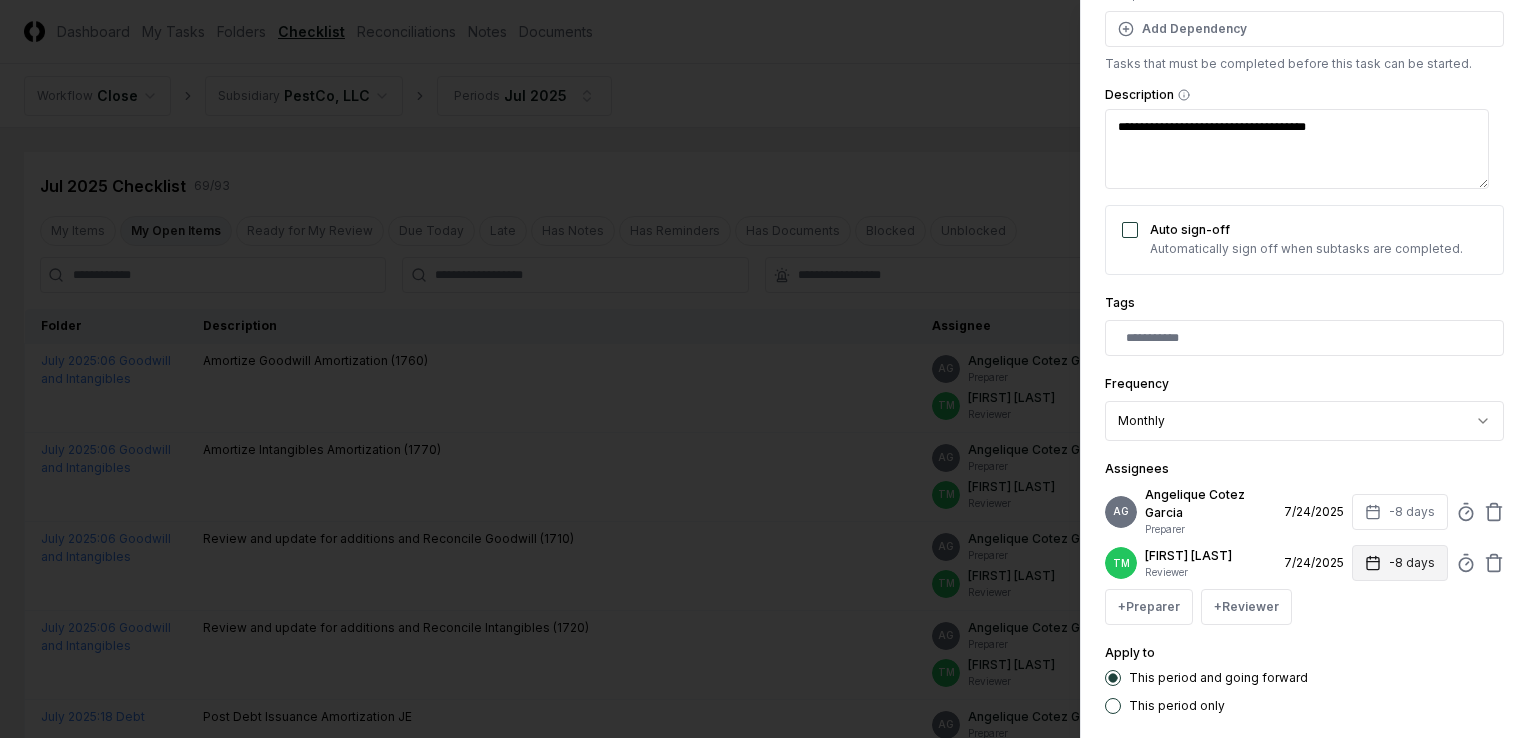 click on "-8 days" at bounding box center (1400, 563) 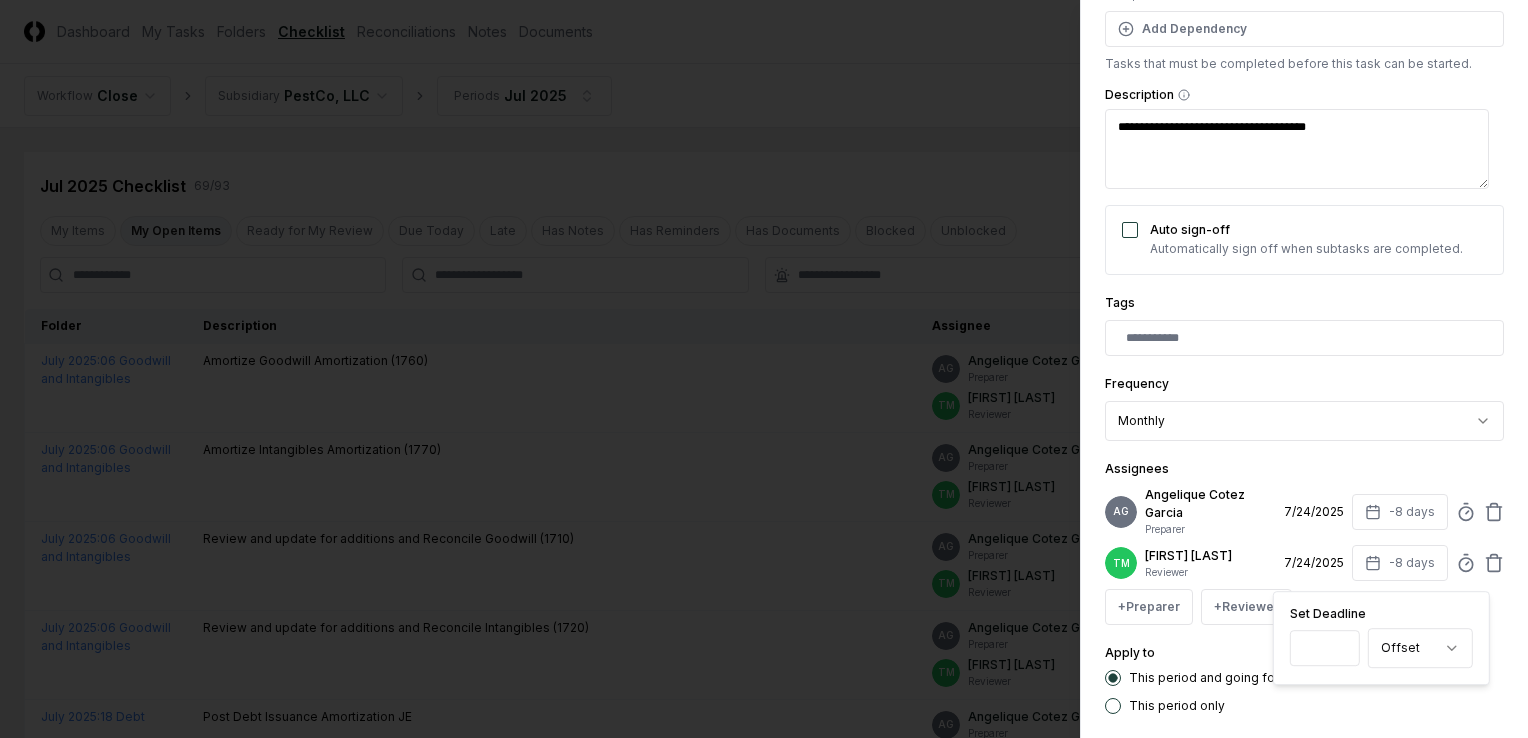 click on "7/29/2025" at bounding box center (1304, 268) 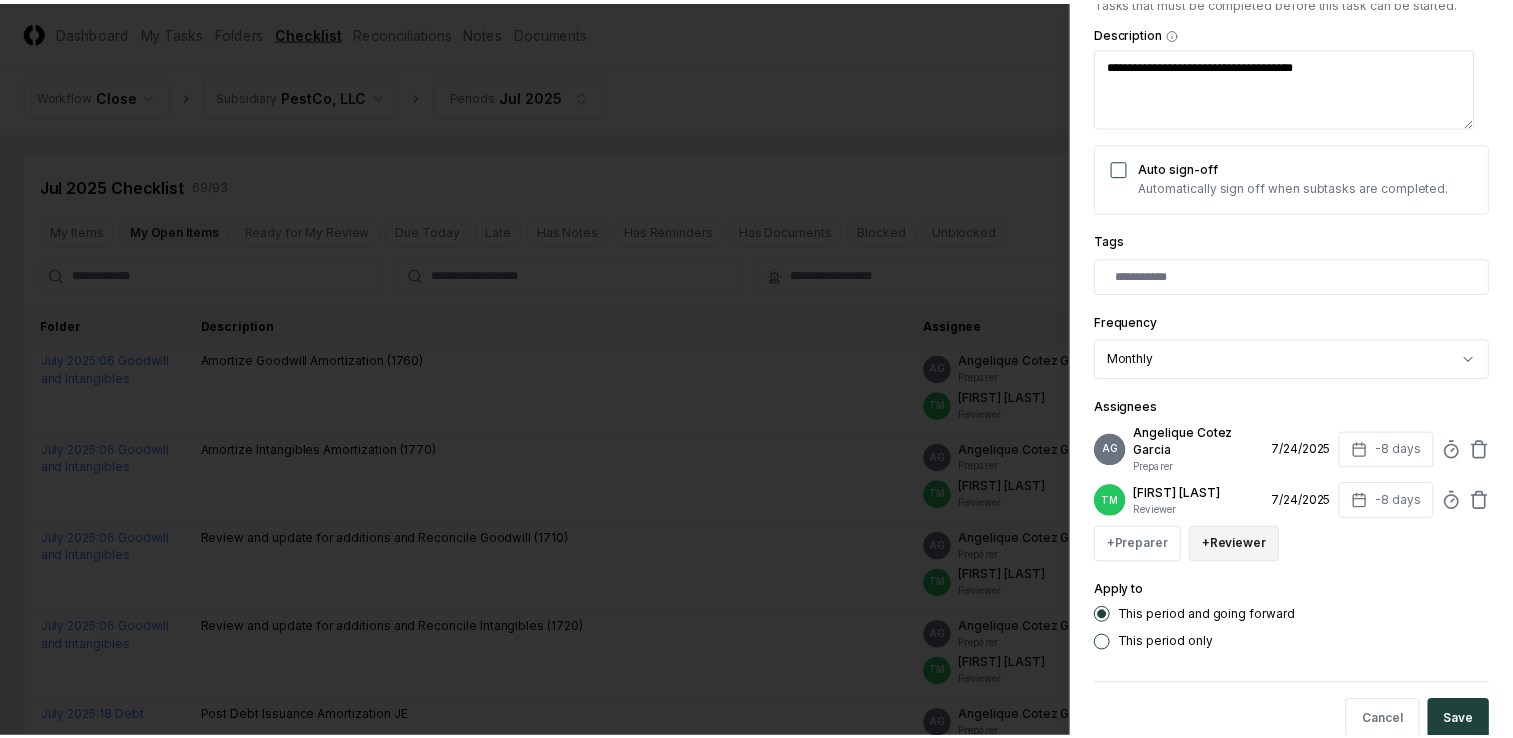 scroll, scrollTop: 376, scrollLeft: 0, axis: vertical 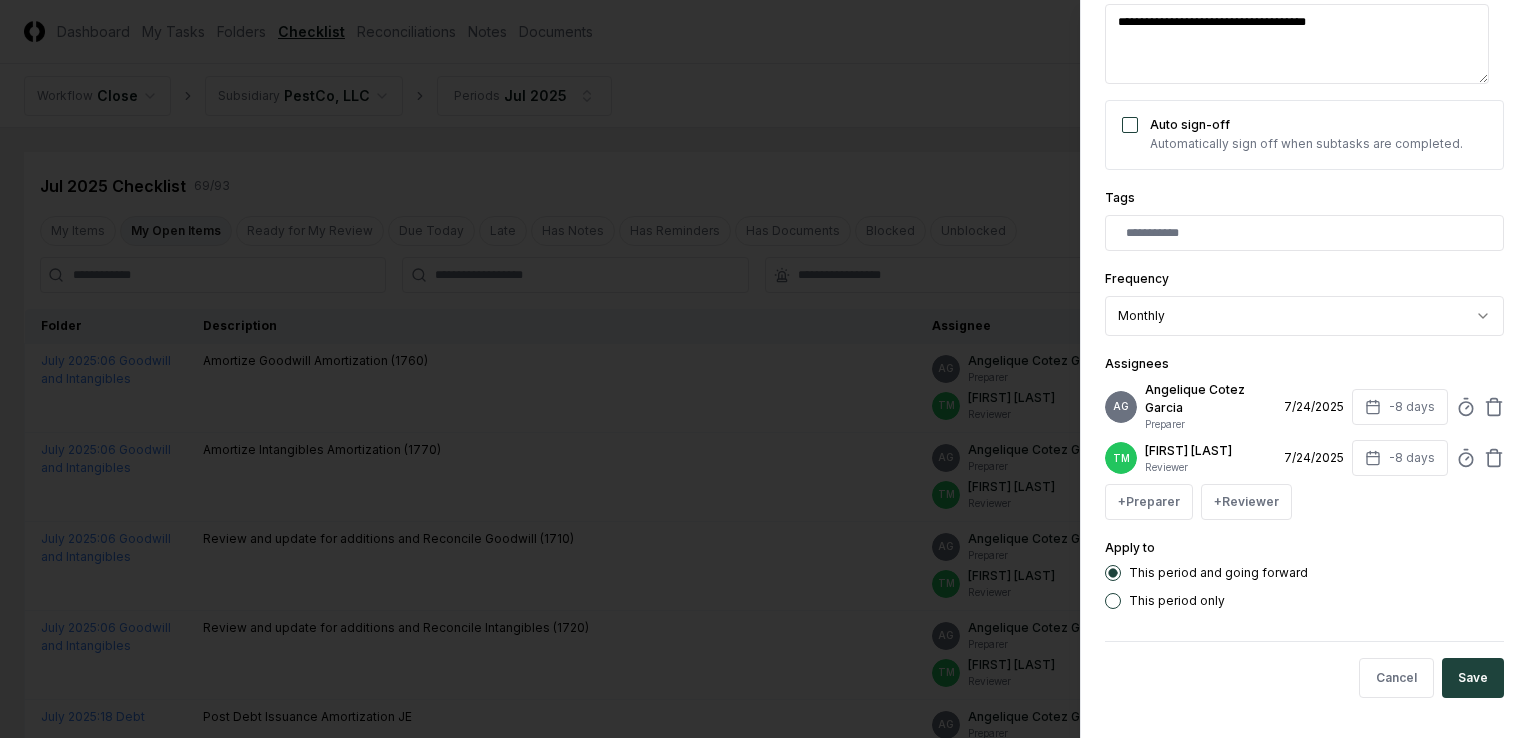 click on "Save" at bounding box center (1473, 678) 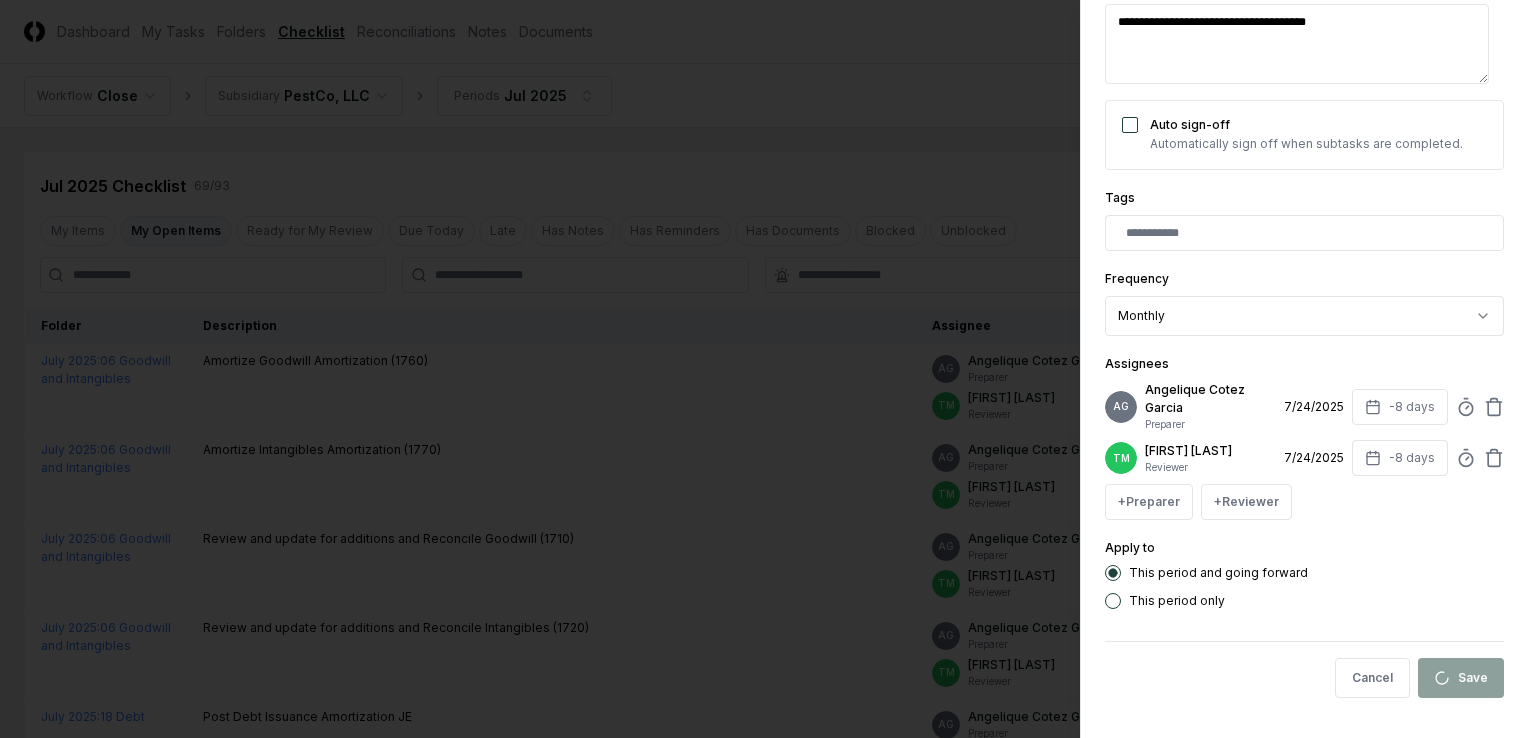 type on "*" 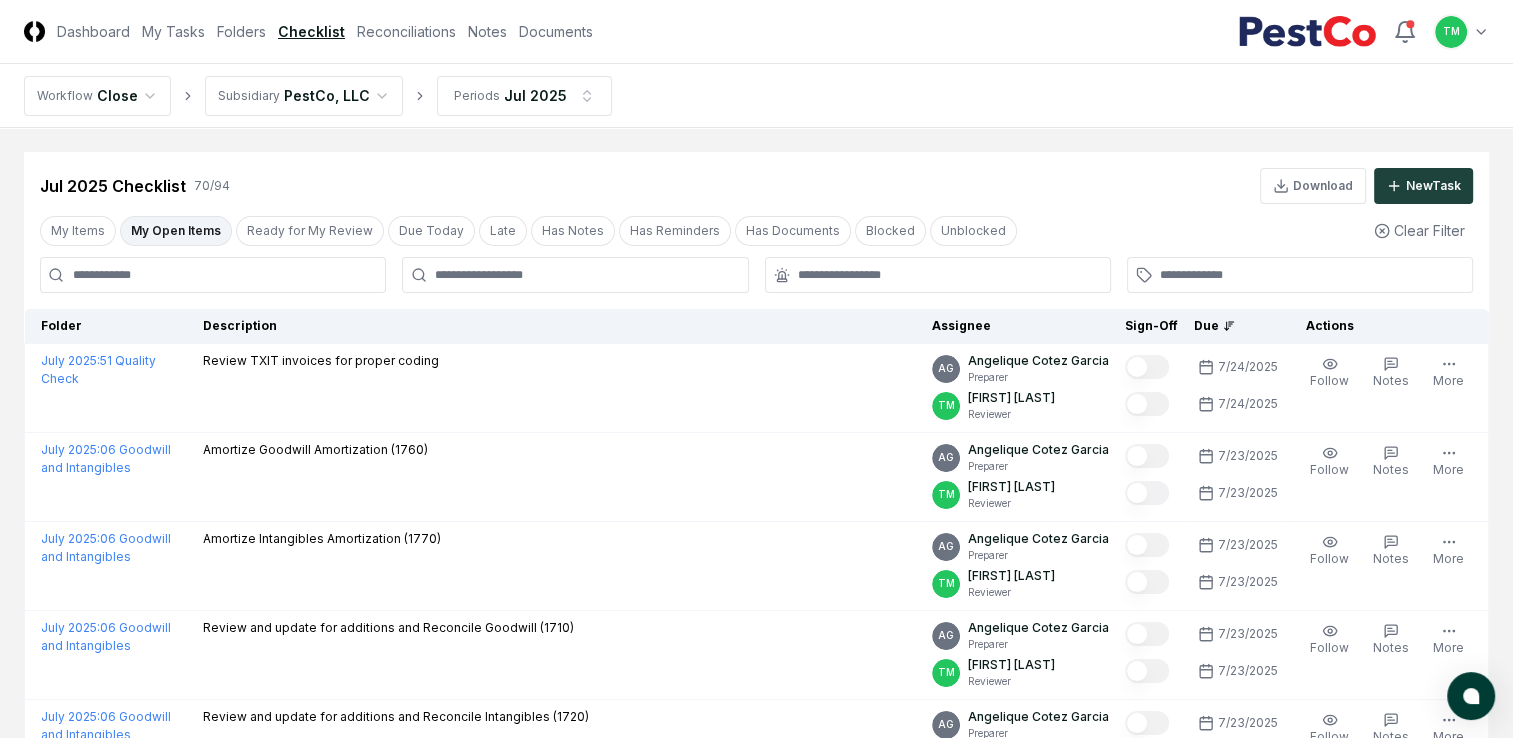 click on "Accrue [FIRST] [LAST]" at bounding box center (756, 186) 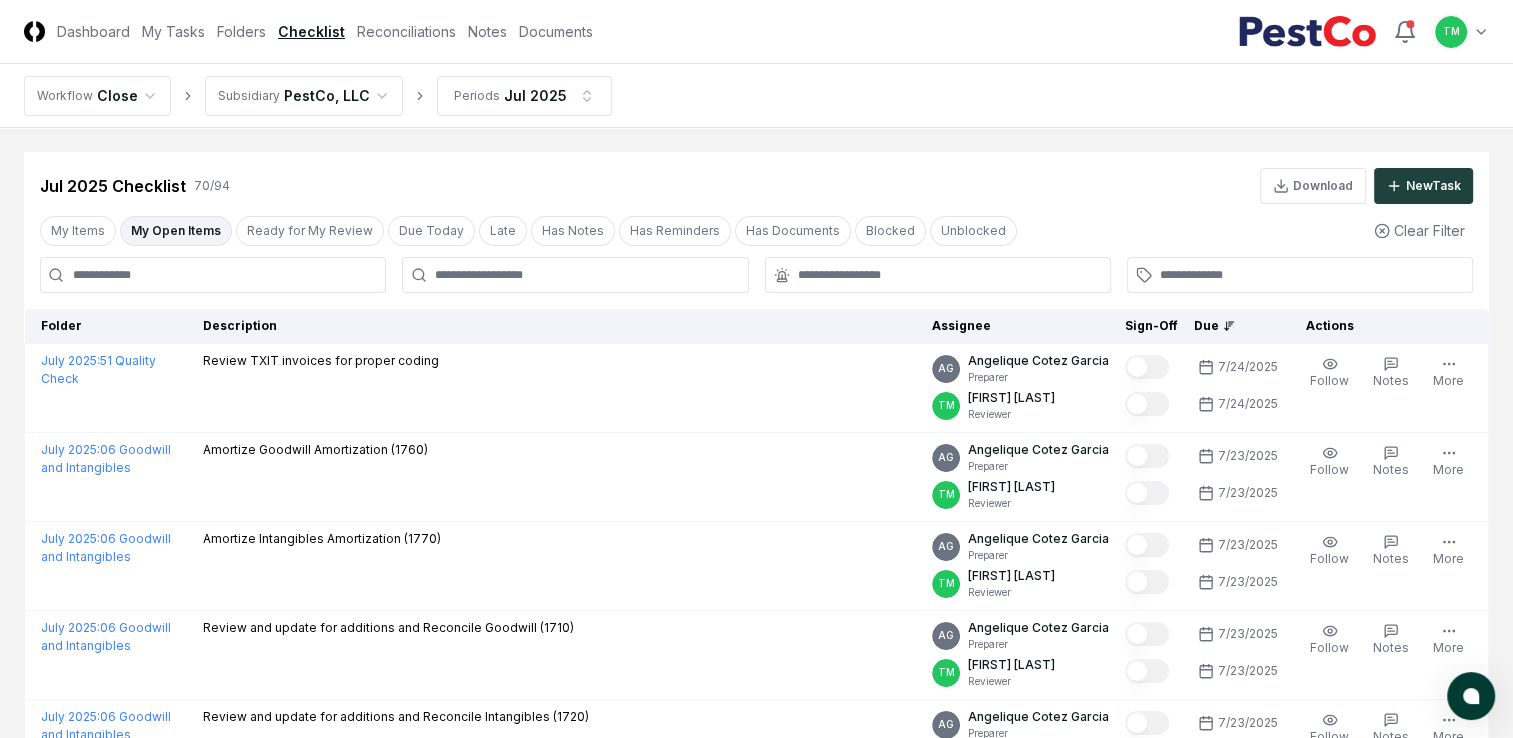 click on "CloseCore Dashboard My Tasks Folders Checklist Reconciliations Notes Documents Toggle navigation menu   TM Toggle user menu Workflow Close Subsidiary PestCo, LLC Periods Jul 2025 Cancel Reassign Jul 2025 Checklist 70 / 94 Download New  Task My Items My Open Items Ready for My Review Due Today Late Has Notes Has Reminders Has Documents Blocked Unblocked Clear Filter Folder Description Assignee Sign-Off   Due Actions July 2025 :  51 Quality Check Review TXIT invoices for proper coding AG [FIRST] [LAST] Preparer TM [FIRST] [LAST] Reviewer 7/22/2025 7/22/2025 Follow Notes Upload Reminder Duplicate Edit Task More July 2025 :  06 Goodwill and Intangibles Amortize Goodwill Amortization (1760) AG [FIRST] [LAST] Preparer TM [FIRST] [LAST] Reviewer 7/23/2025 7/23/2025 Order Follow Notes Upload Reminder Duplicate Edit Task More July 2025 :  06 Goodwill and Intangibles Amortize Intangibles Amortization (1770) AG [FIRST] [LAST] Preparer TM [FIRST] [LAST] Reviewer 7/23/2025 1" at bounding box center [756, 2489] 